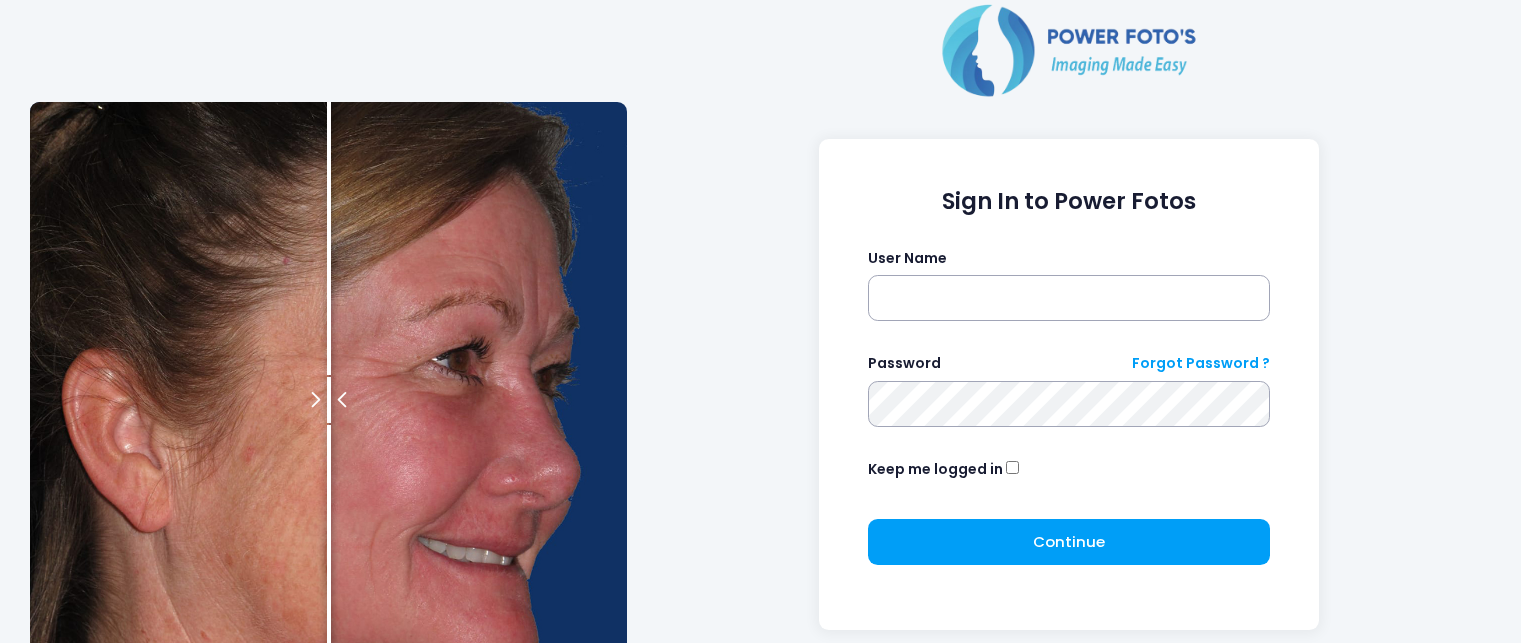 scroll, scrollTop: 0, scrollLeft: 0, axis: both 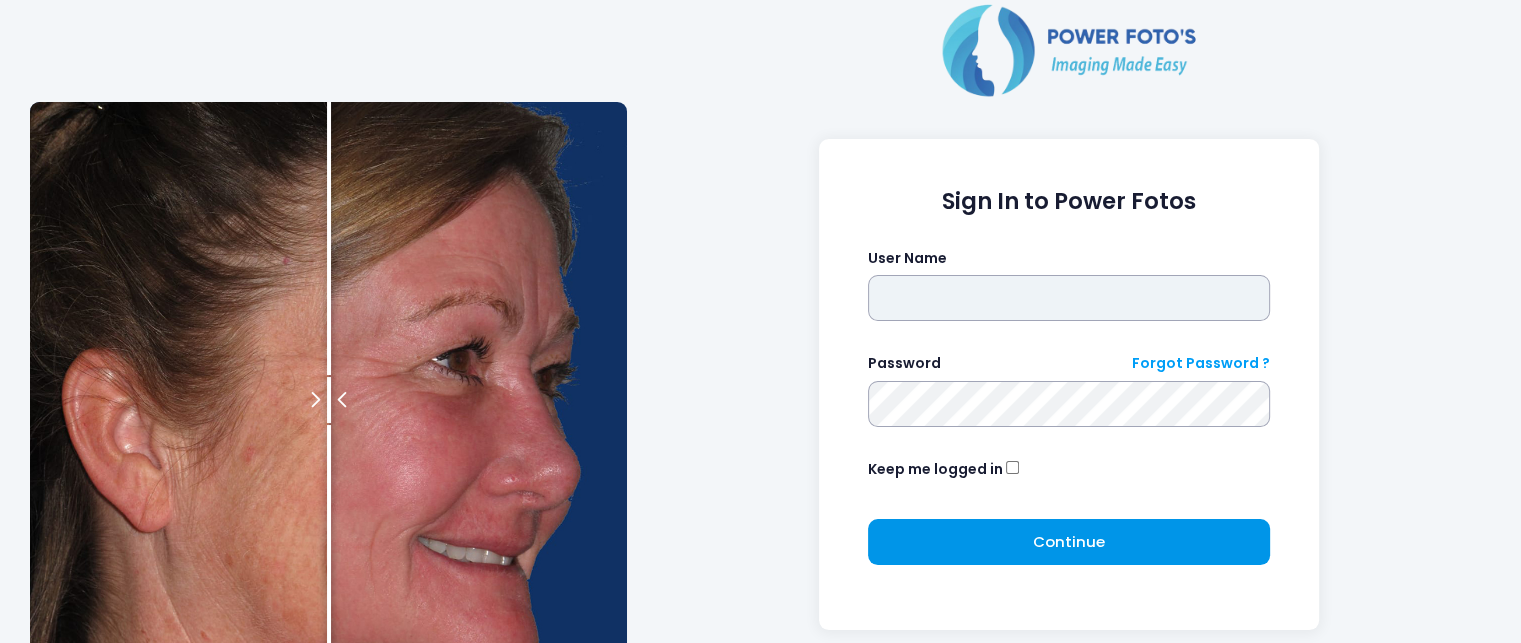 type on "**********" 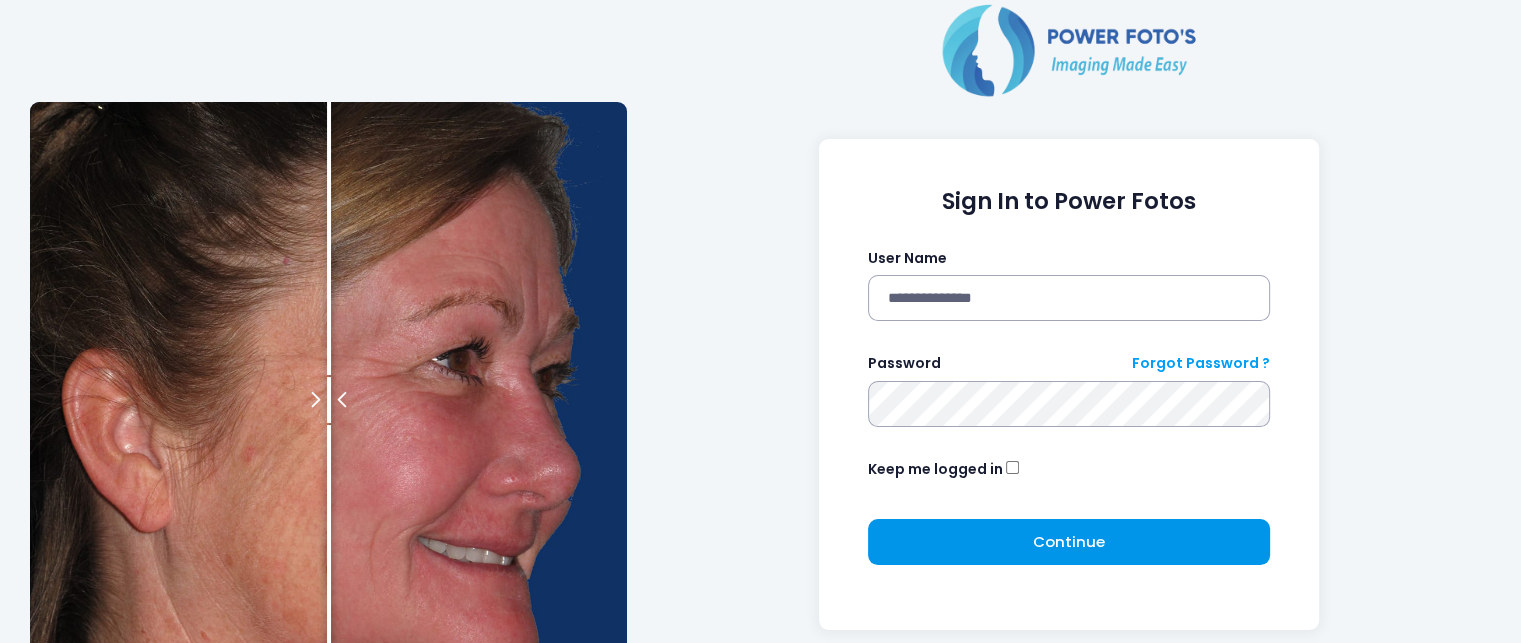 click on "Continue" at bounding box center [1069, 541] 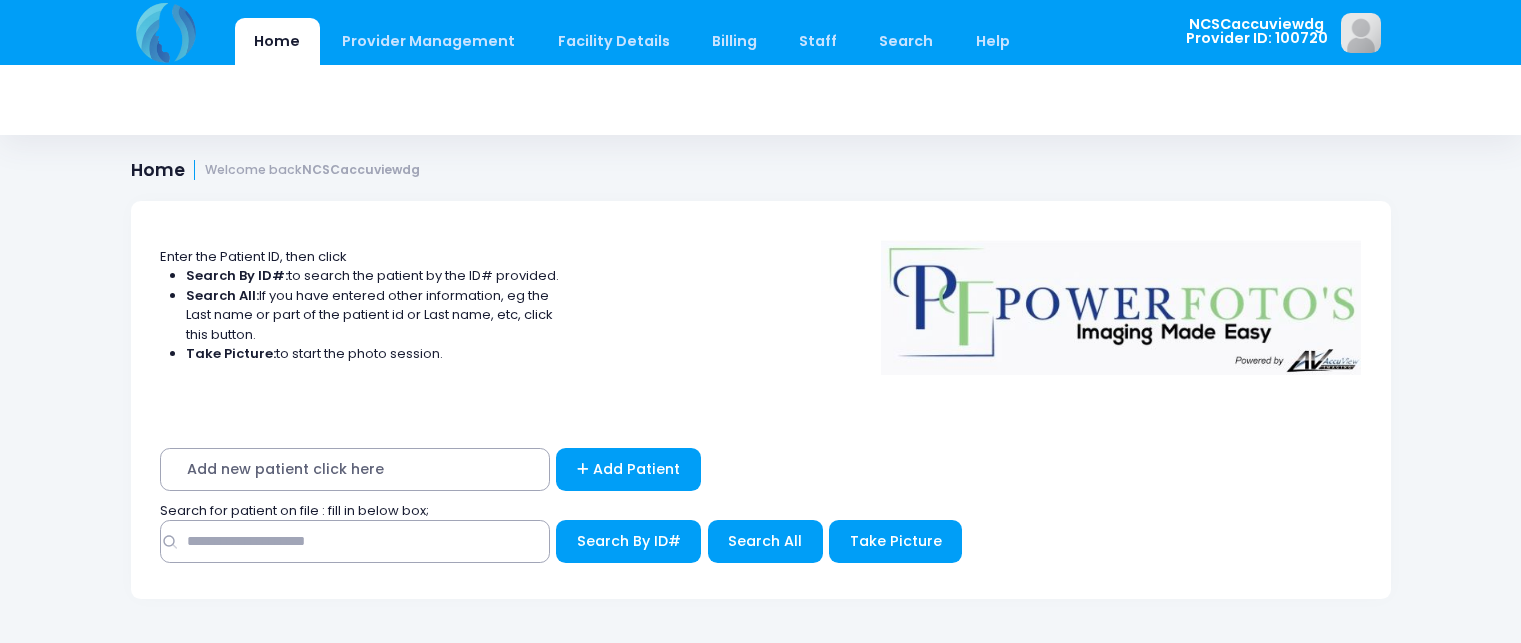scroll, scrollTop: 0, scrollLeft: 0, axis: both 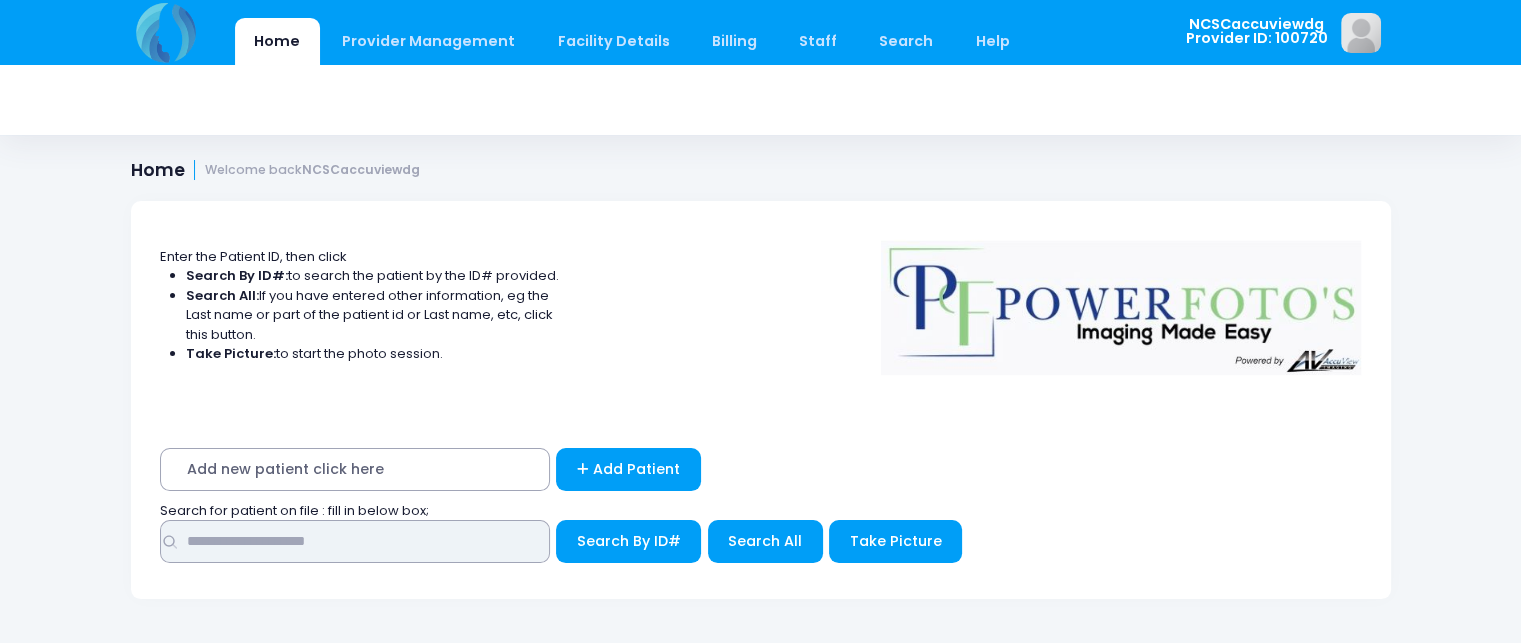 click at bounding box center [355, 541] 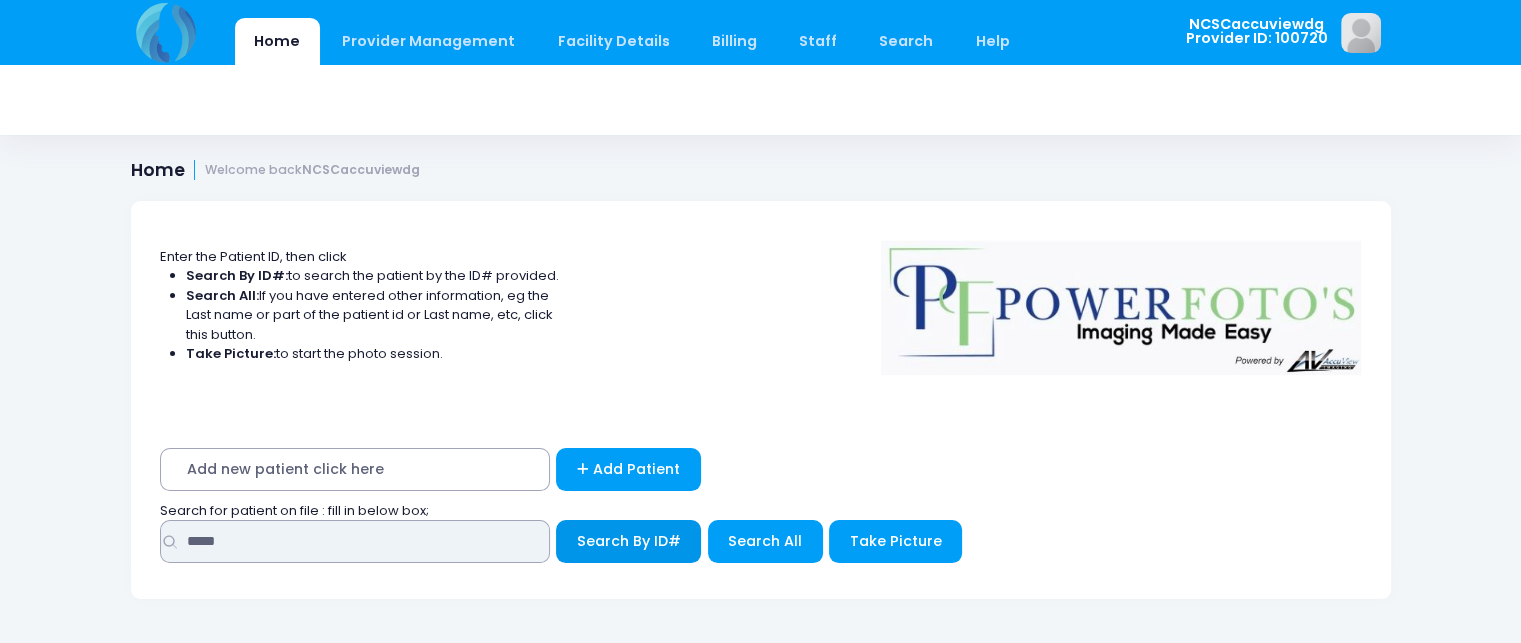 type on "*****" 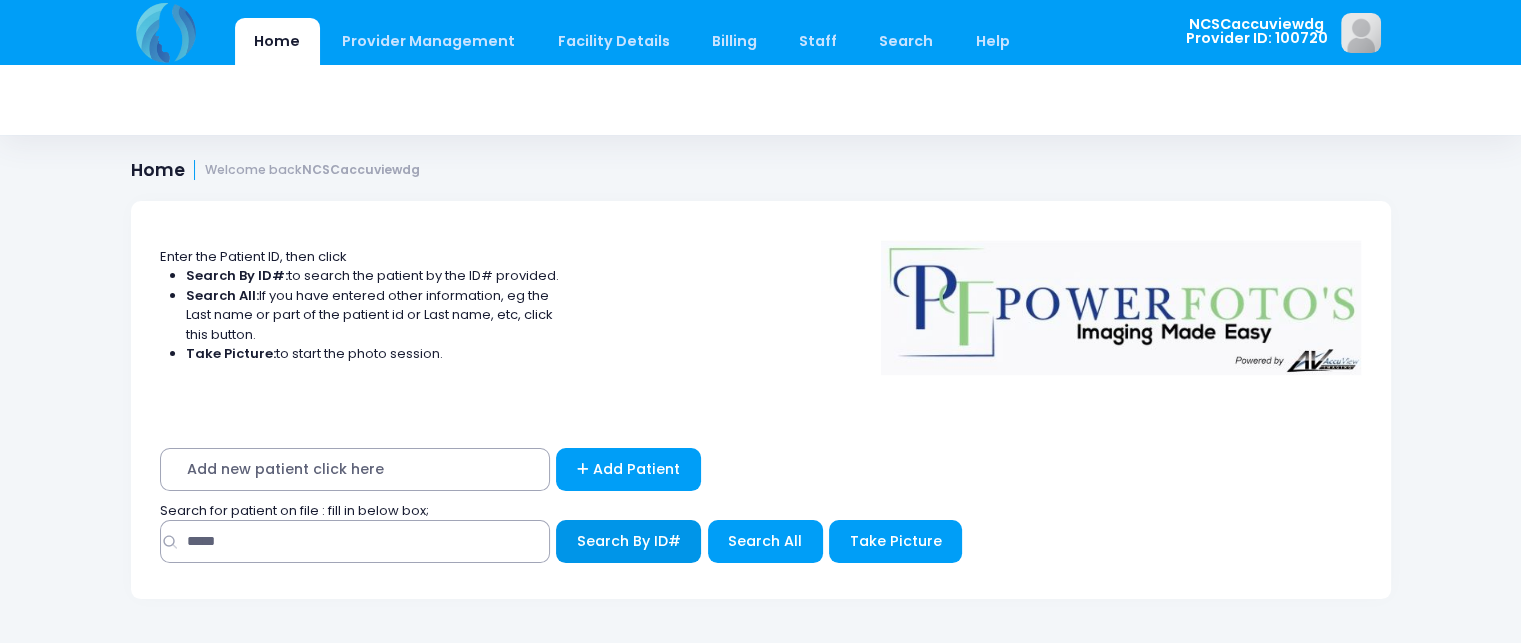 click on "Search By ID#" at bounding box center [629, 541] 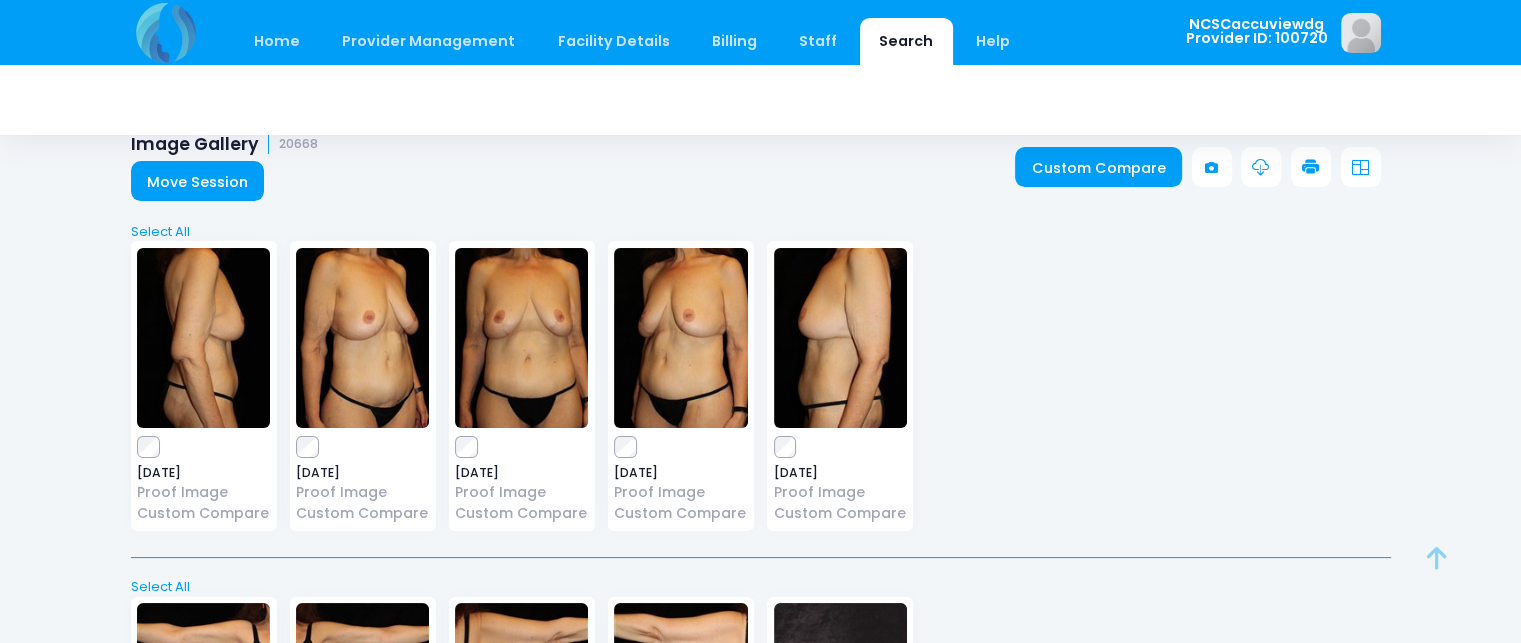 scroll, scrollTop: 21, scrollLeft: 0, axis: vertical 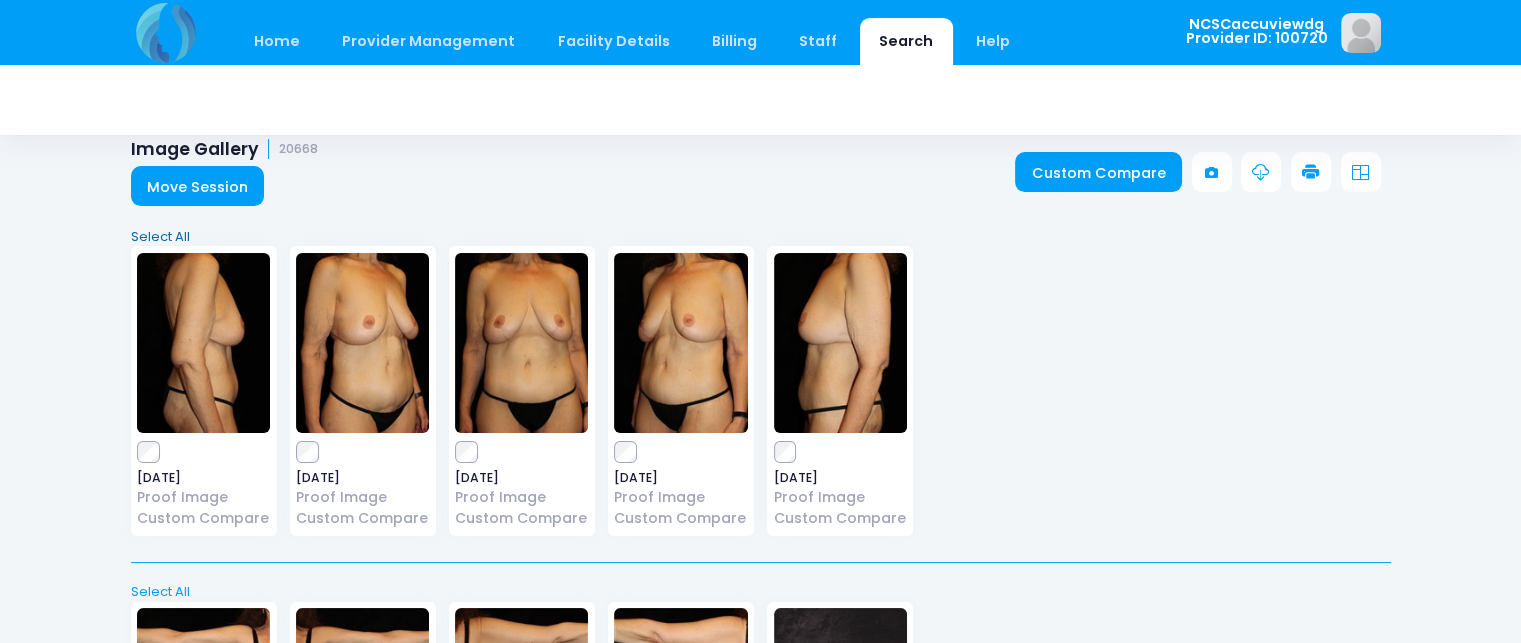 click on "Select All" at bounding box center [760, 237] 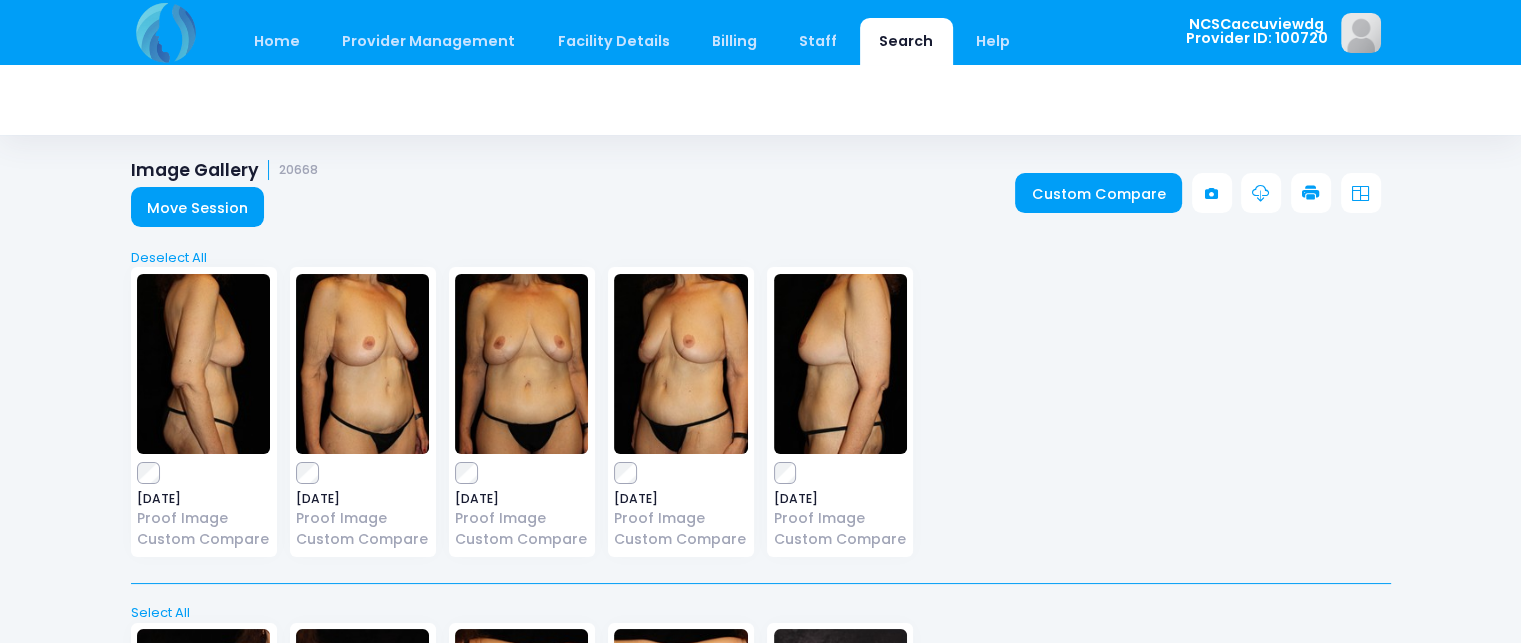 click on "Custom Compare" at bounding box center [1202, 193] 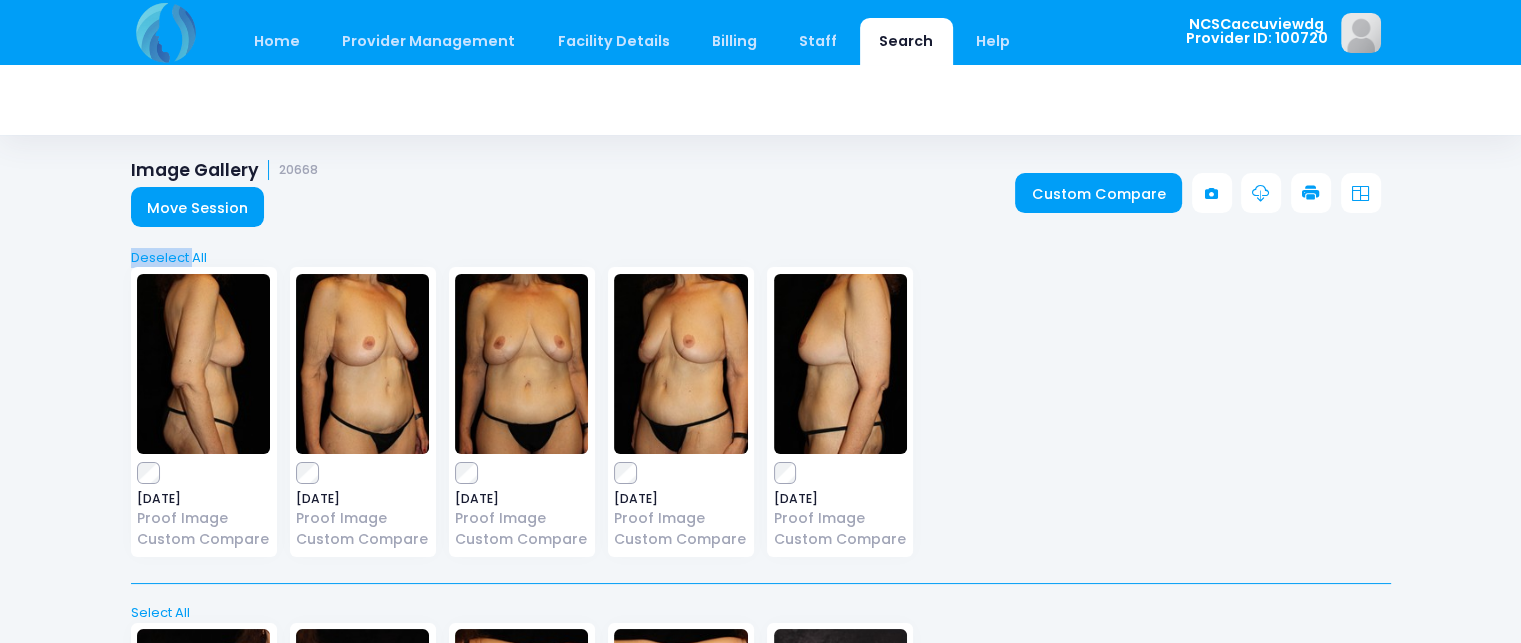 click on "Custom Compare" at bounding box center (1202, 193) 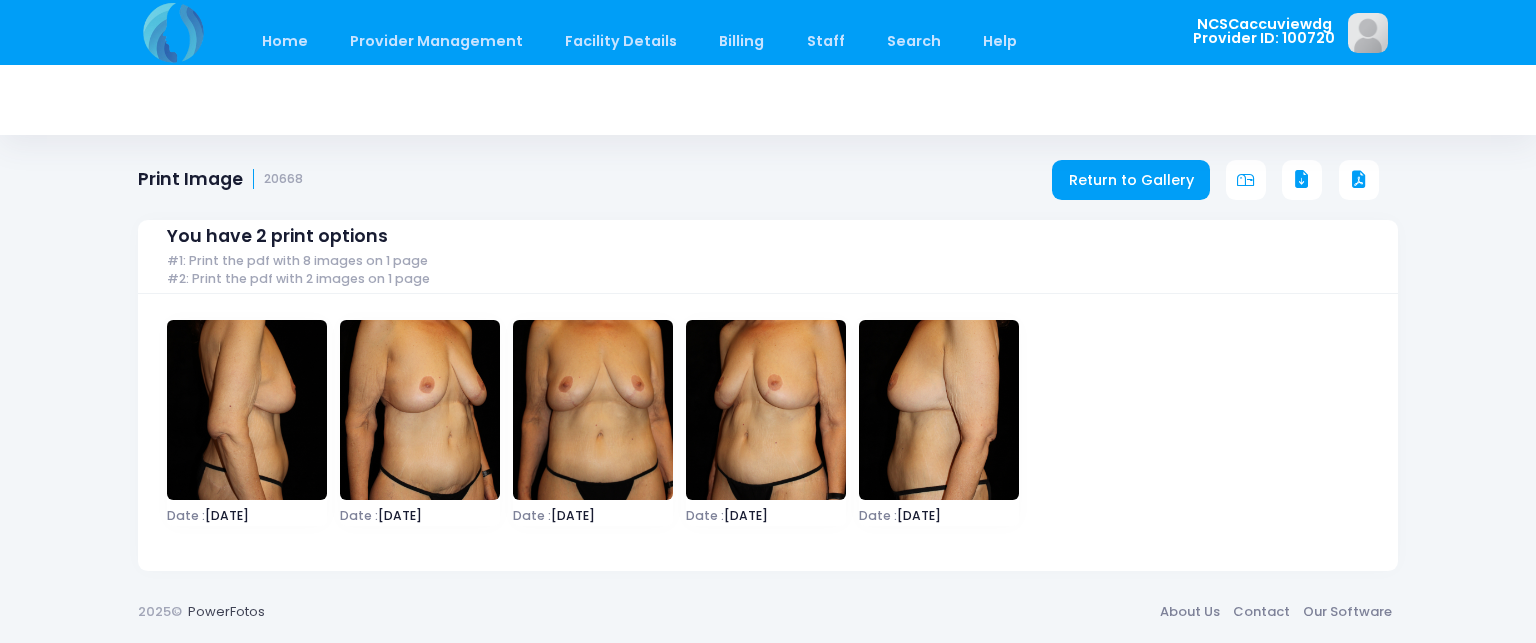 scroll, scrollTop: 0, scrollLeft: 0, axis: both 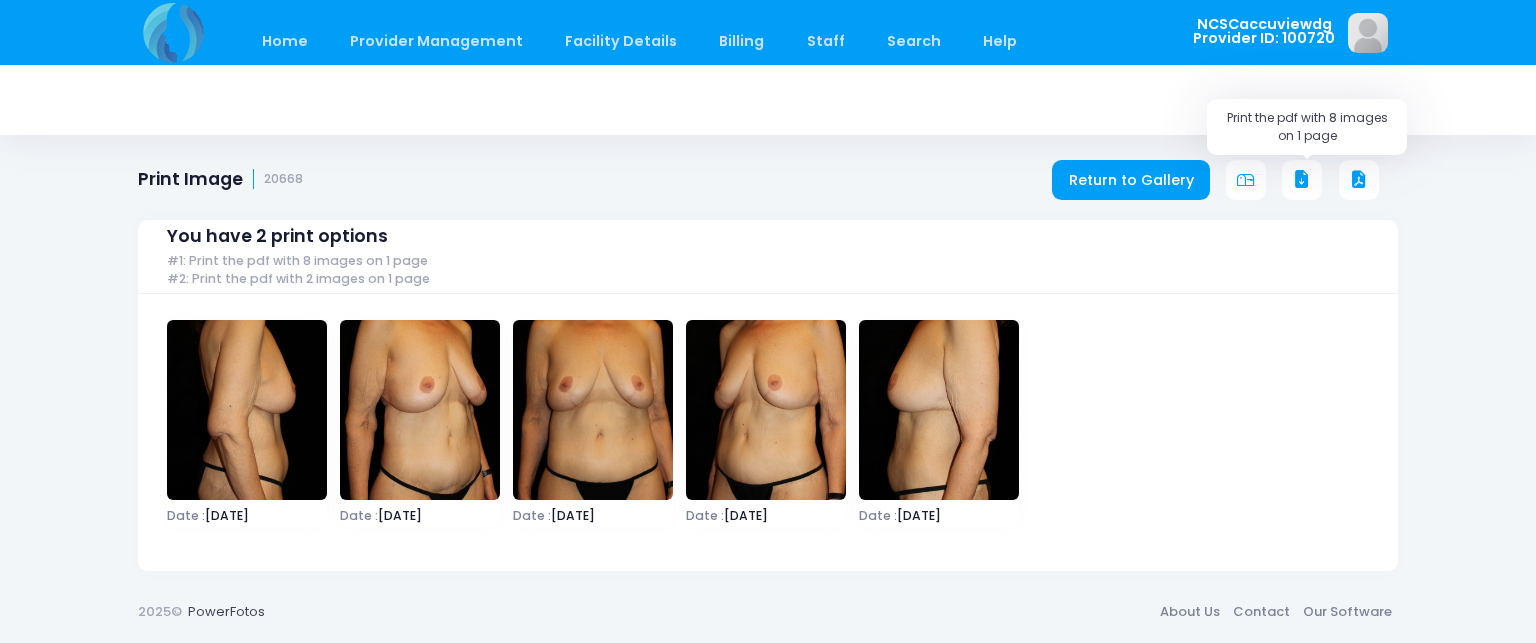 click at bounding box center (1302, 180) 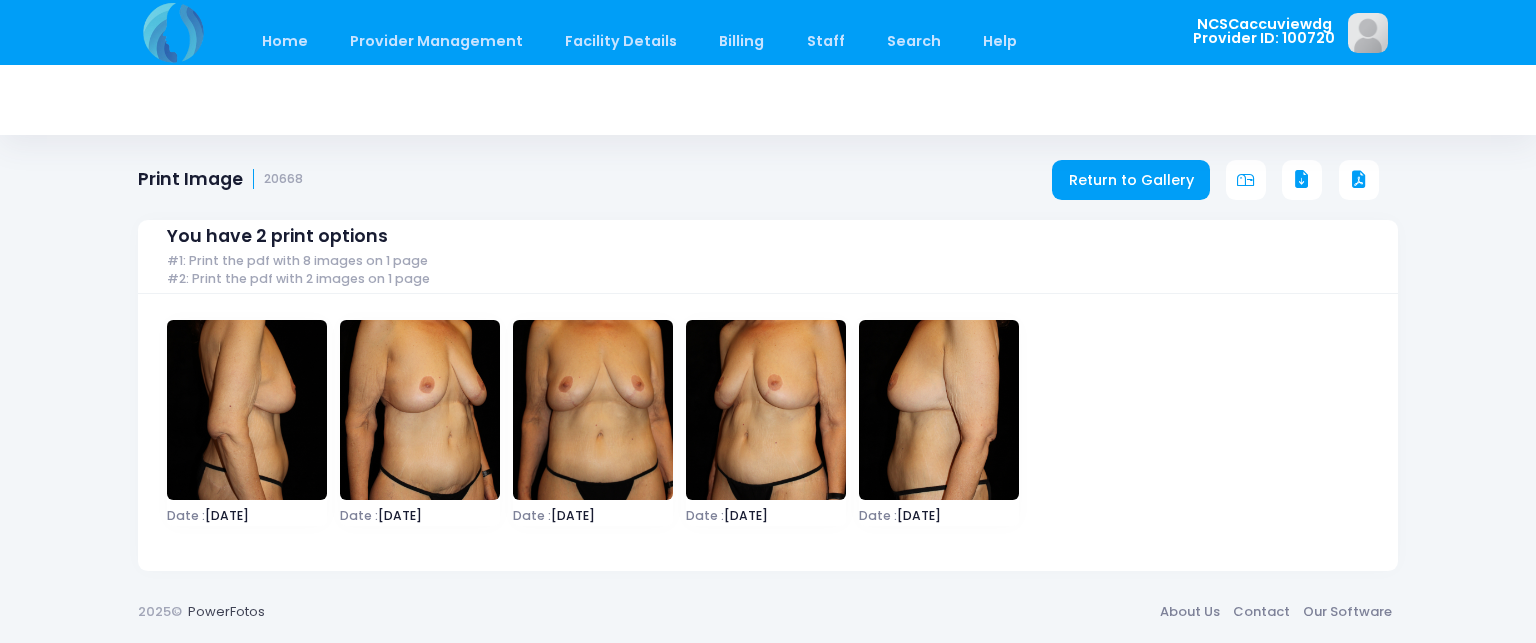 click on "You have 2 print options
#1: Print the pdf with 8 images on 1 page
#2: Print the pdf with 2 images on 1 page
Date :  2025-07-07
Date :  2025-07-07
Date :  2025-07-07" at bounding box center [768, 380] 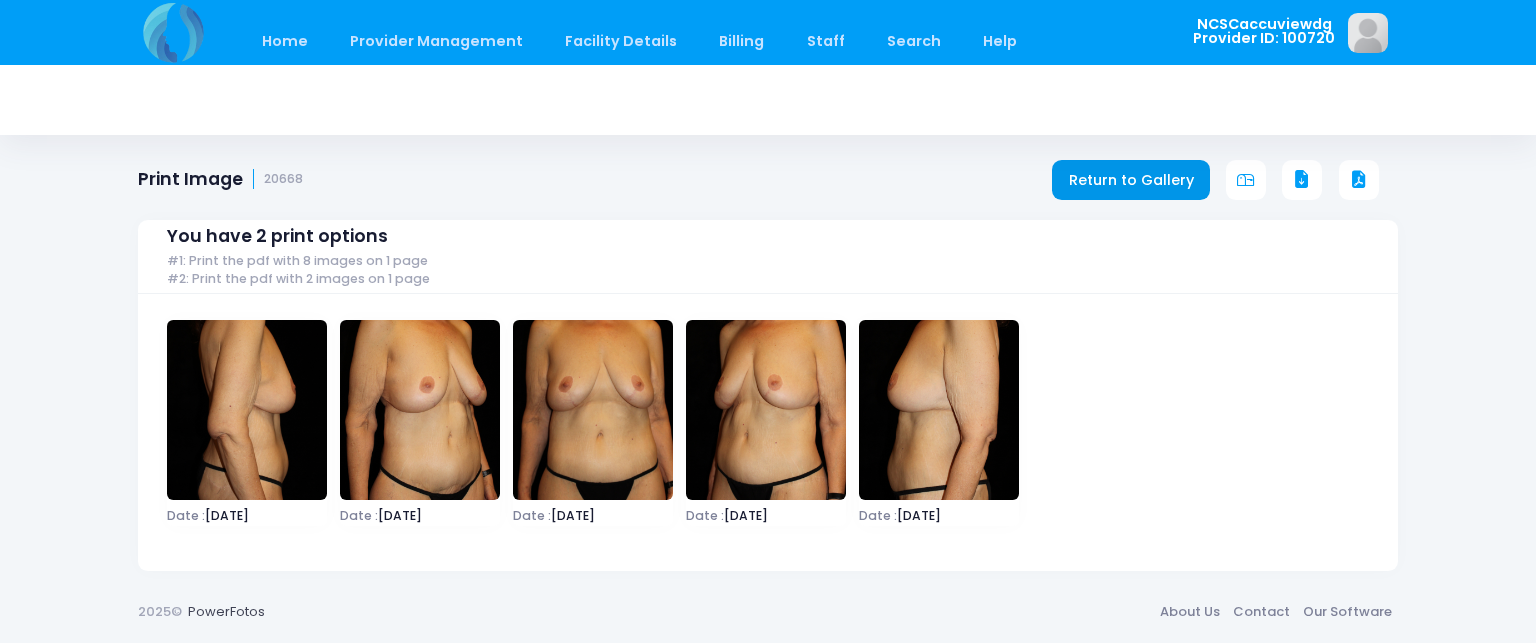 click on "Return to Gallery" at bounding box center [1131, 180] 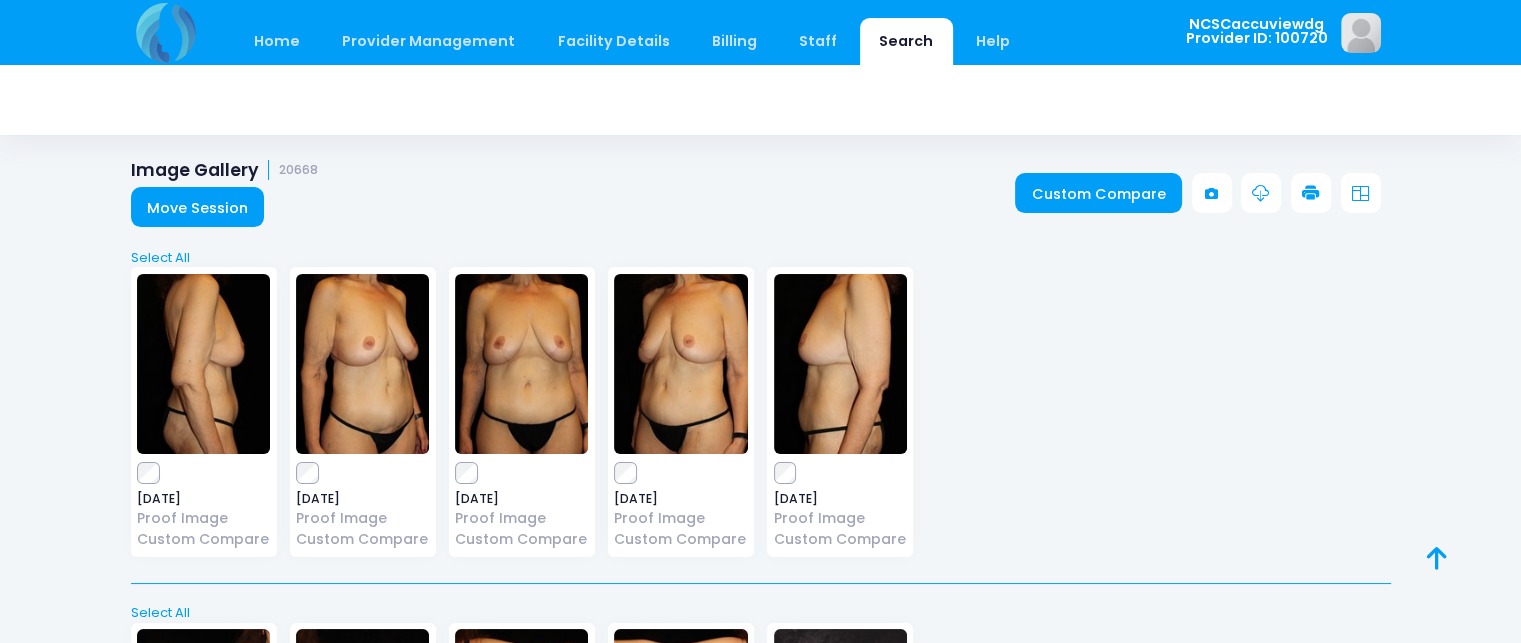 scroll, scrollTop: 377, scrollLeft: 0, axis: vertical 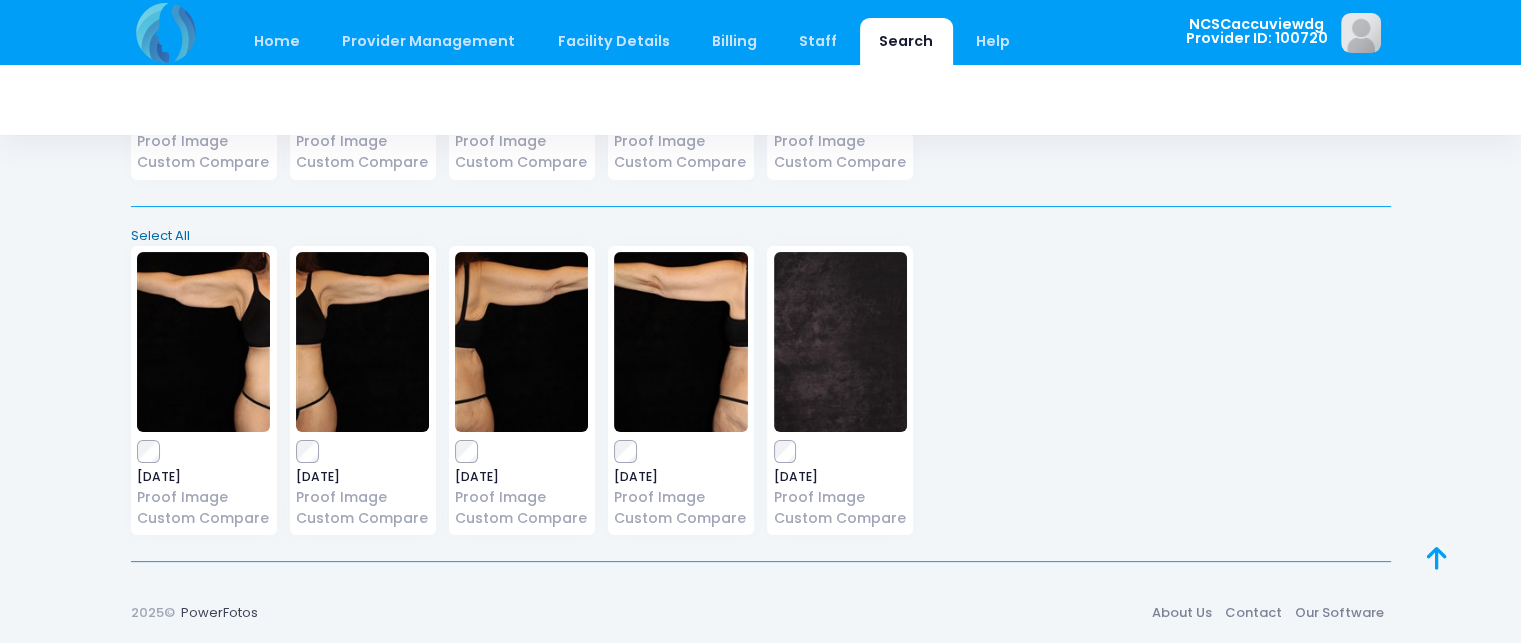 click on "Select All" at bounding box center [760, 236] 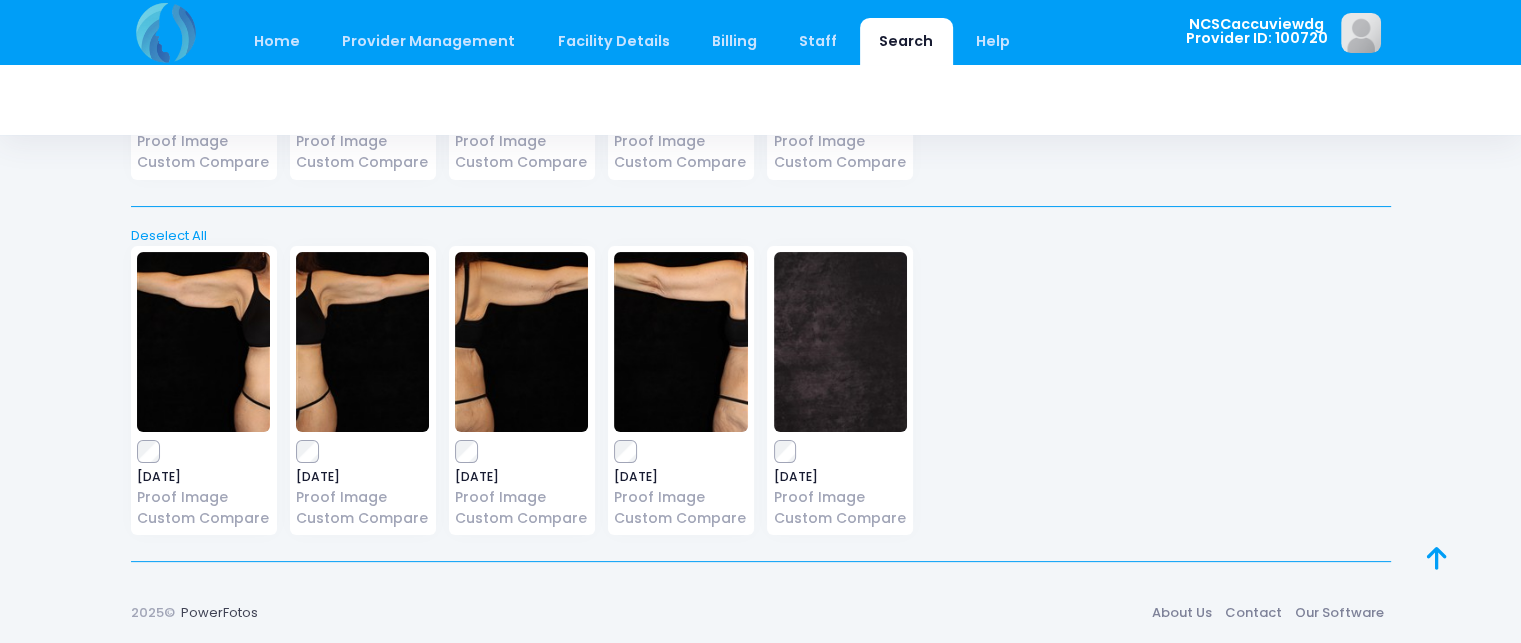 scroll, scrollTop: 0, scrollLeft: 0, axis: both 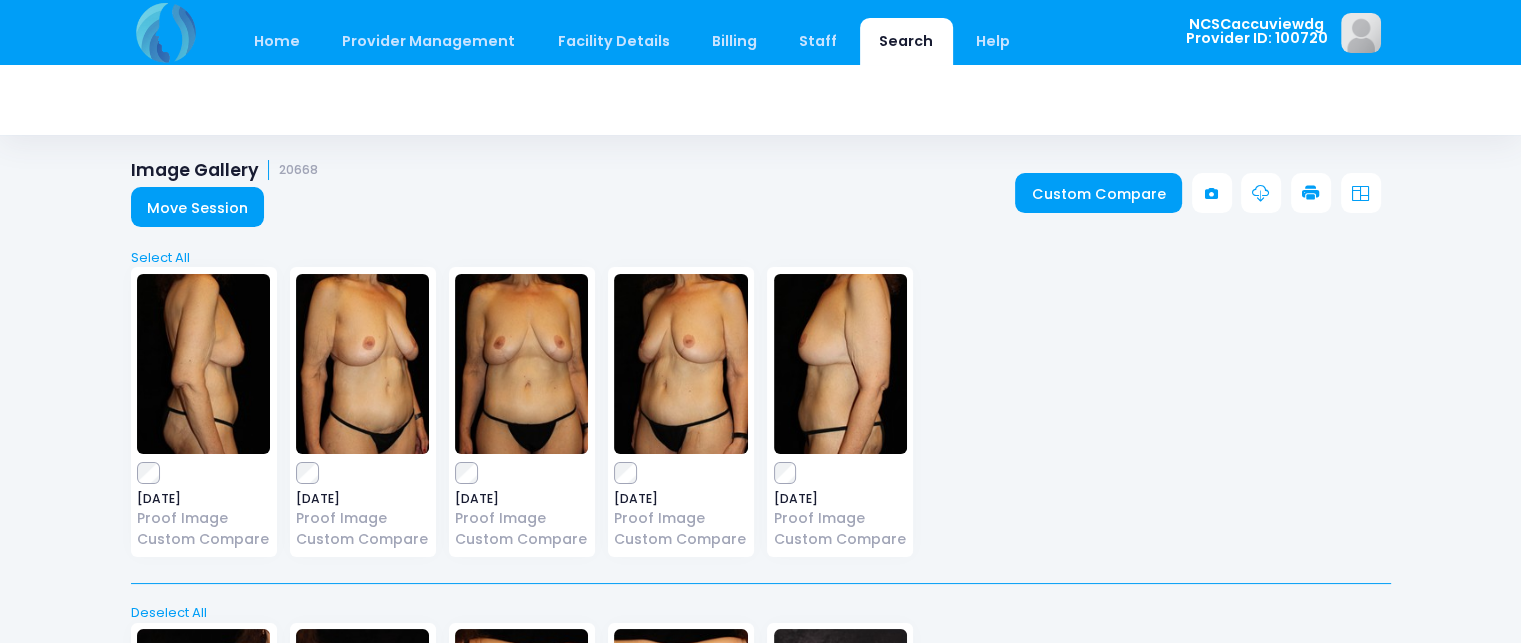 click at bounding box center [1311, 194] 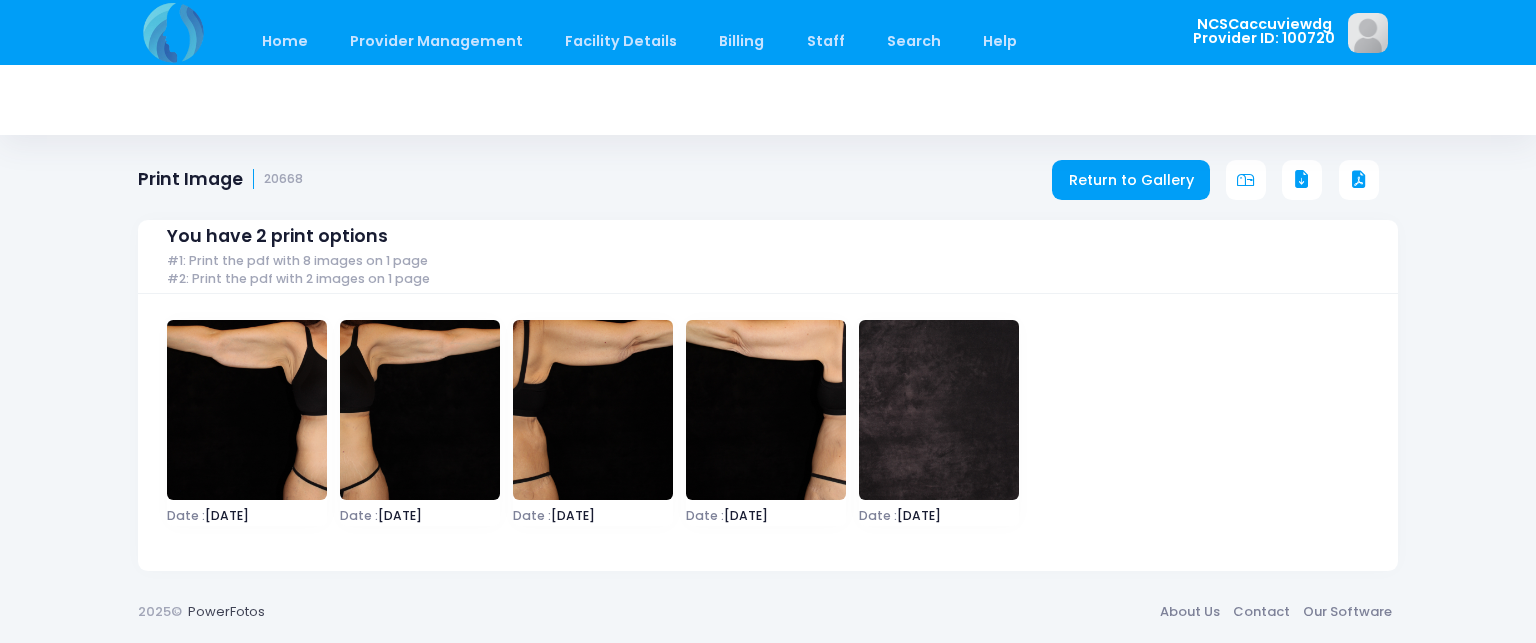 scroll, scrollTop: 0, scrollLeft: 0, axis: both 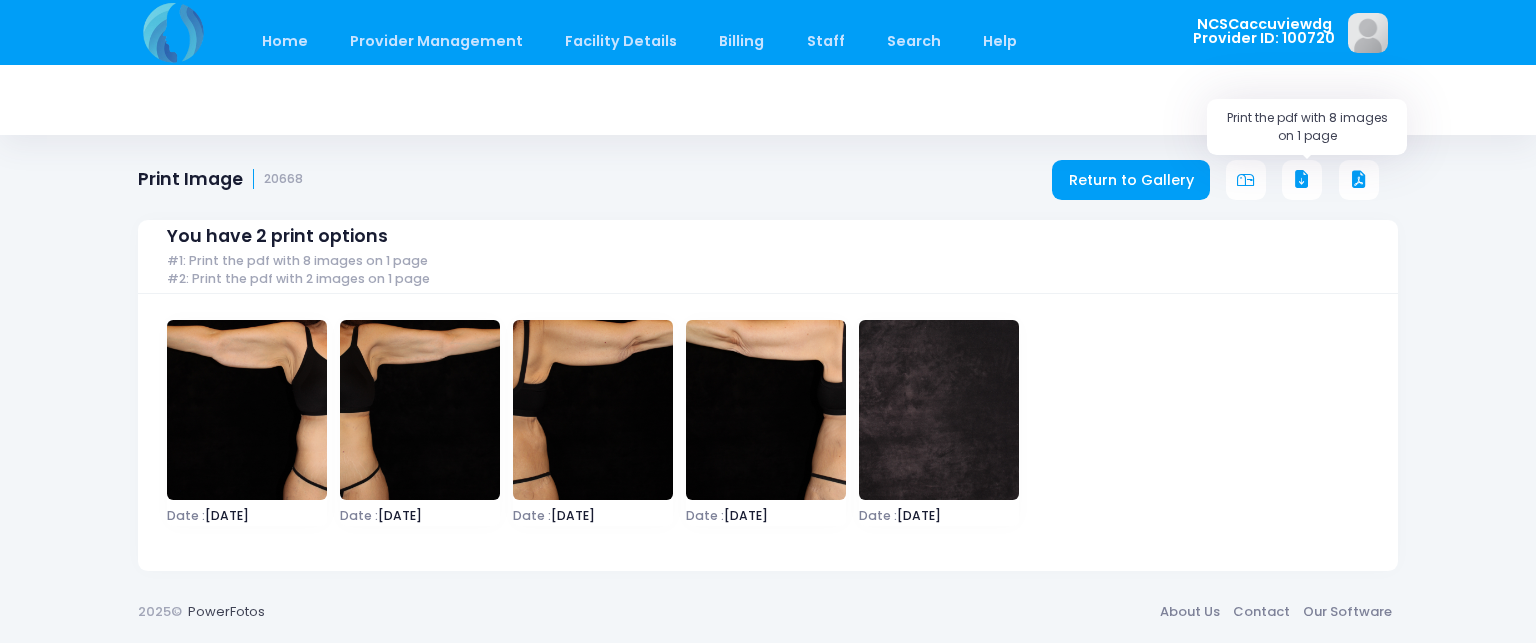 click at bounding box center (1302, 180) 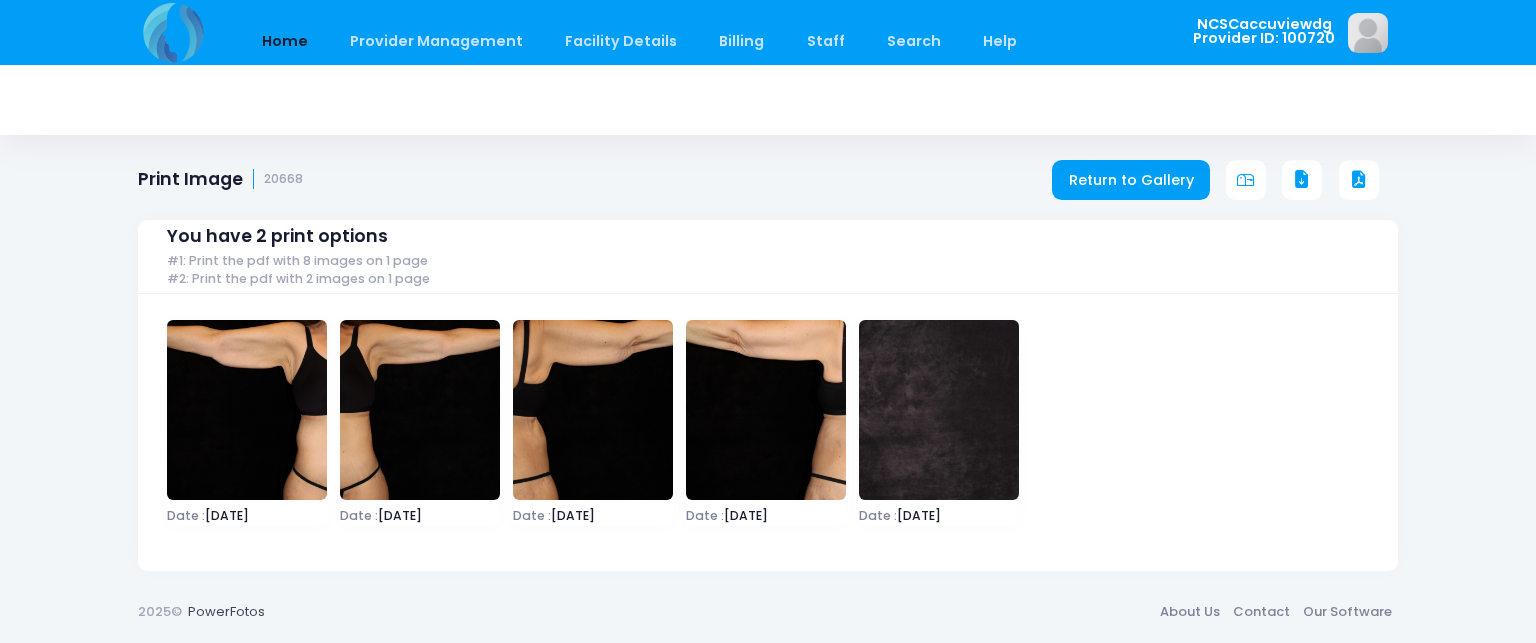 click on "Home" at bounding box center (284, 41) 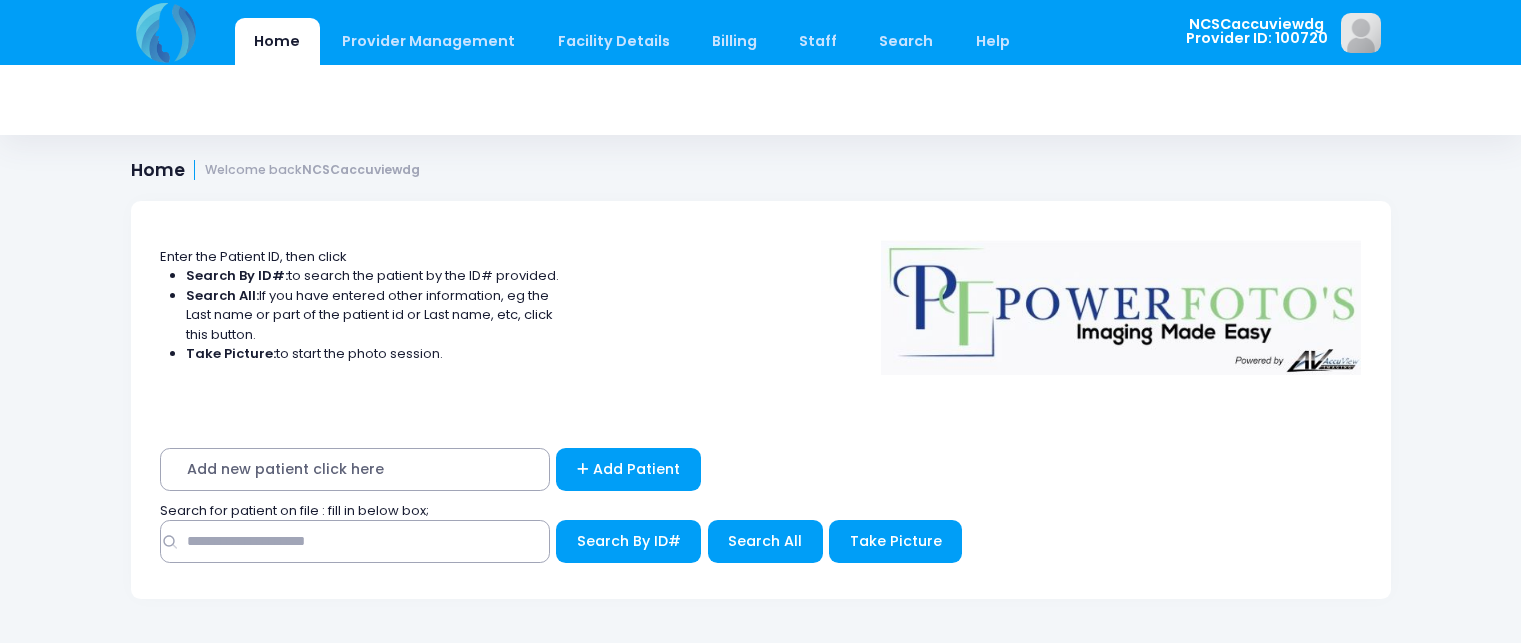 scroll, scrollTop: 0, scrollLeft: 0, axis: both 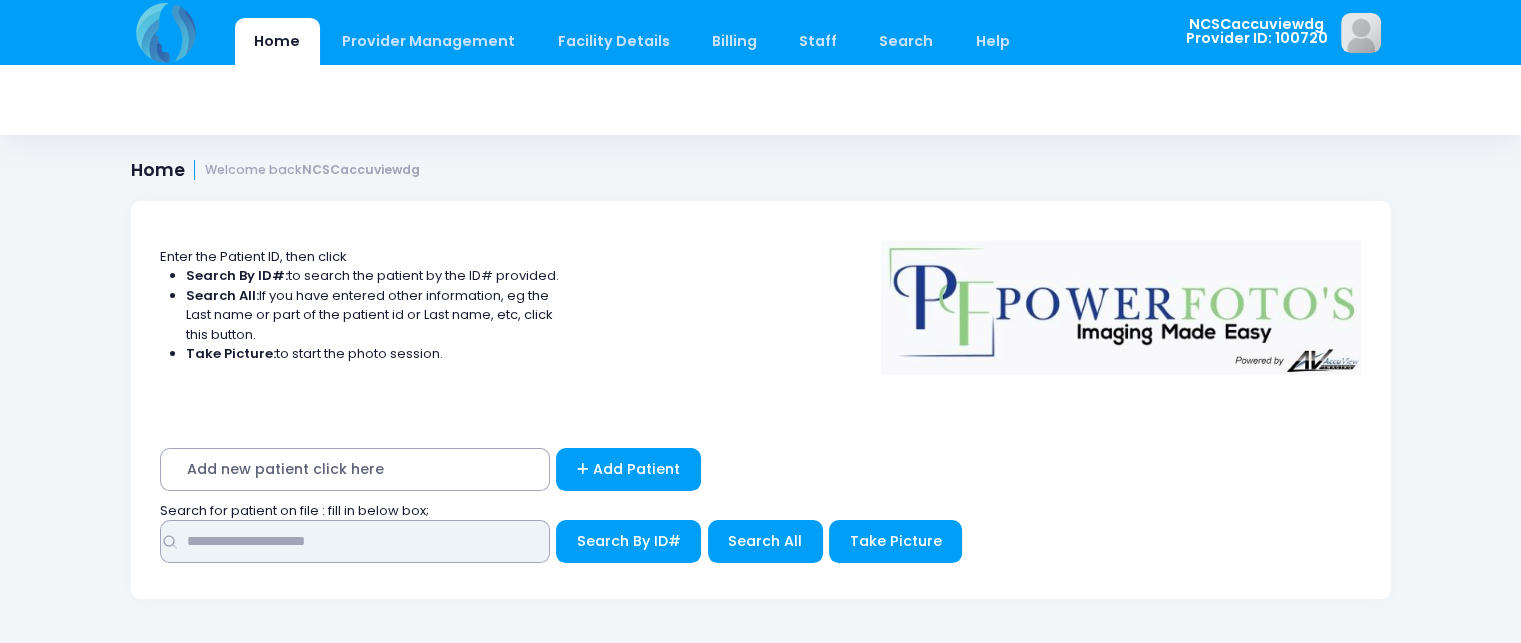 click at bounding box center (355, 541) 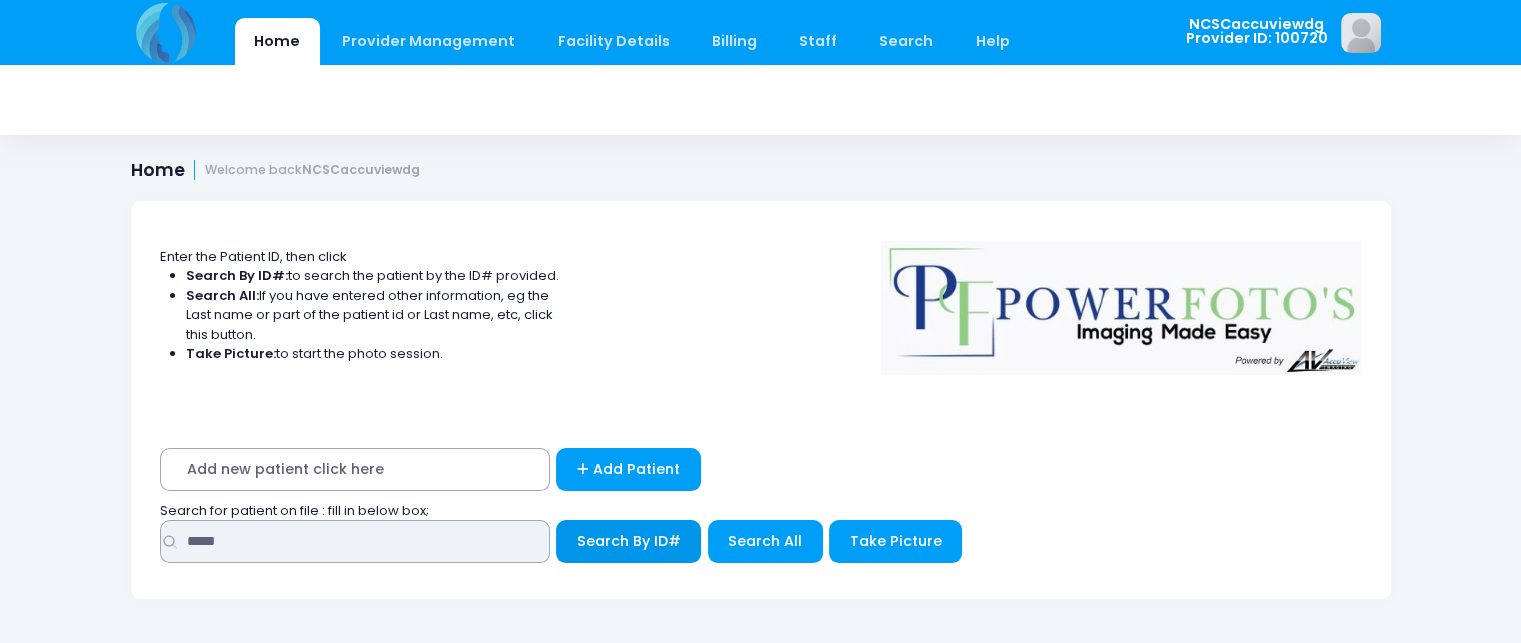 type on "*****" 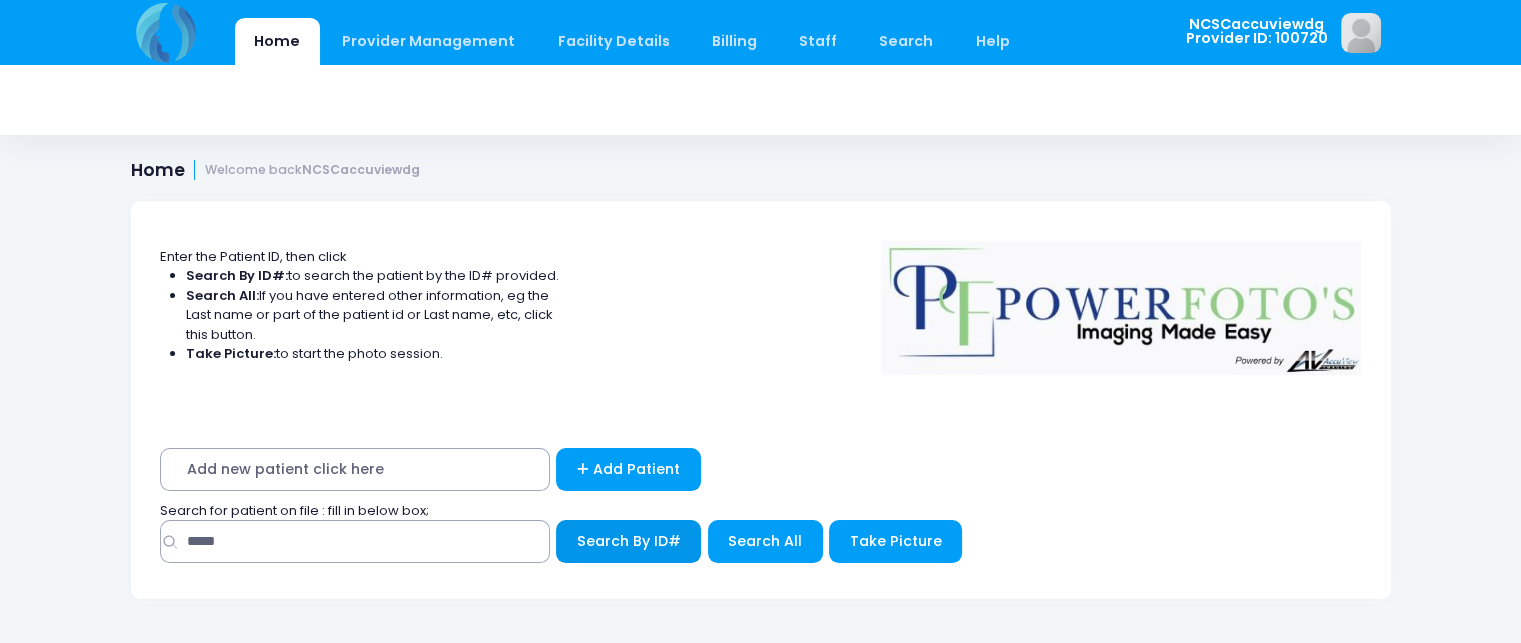 click on "Search By ID#" at bounding box center (628, 541) 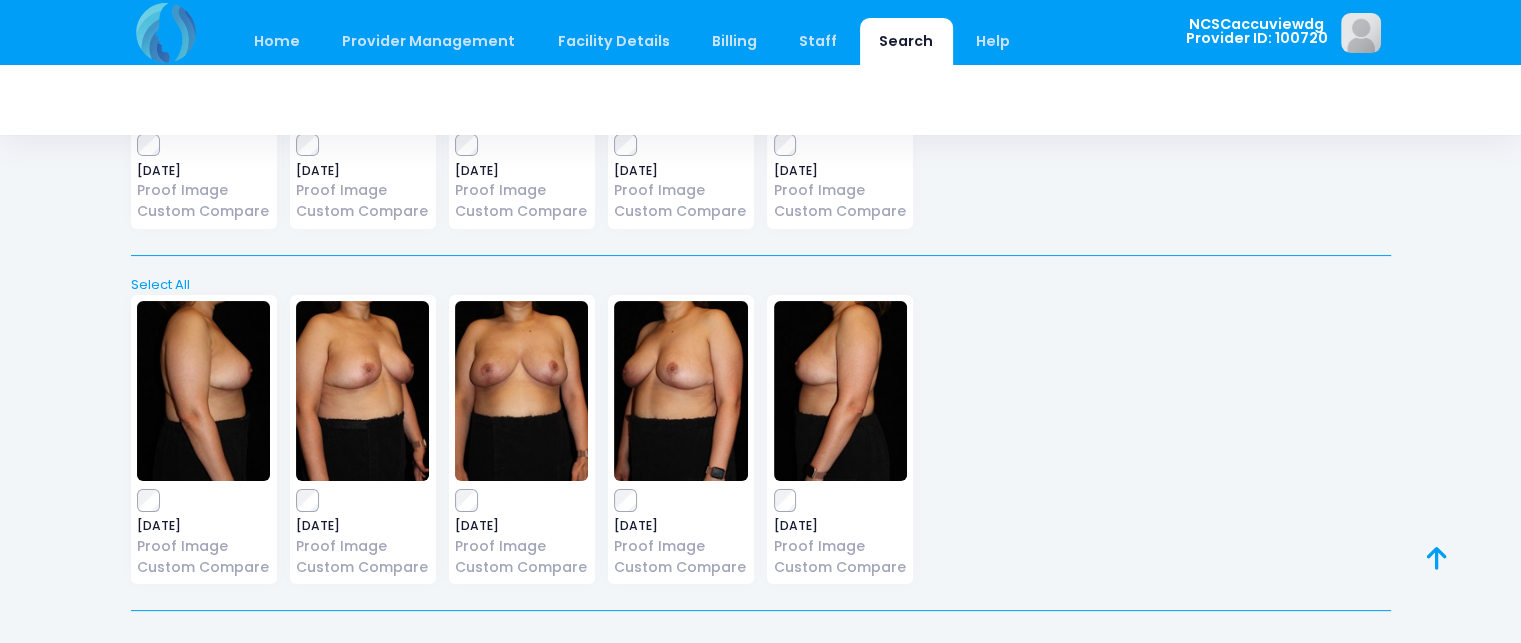scroll, scrollTop: 377, scrollLeft: 0, axis: vertical 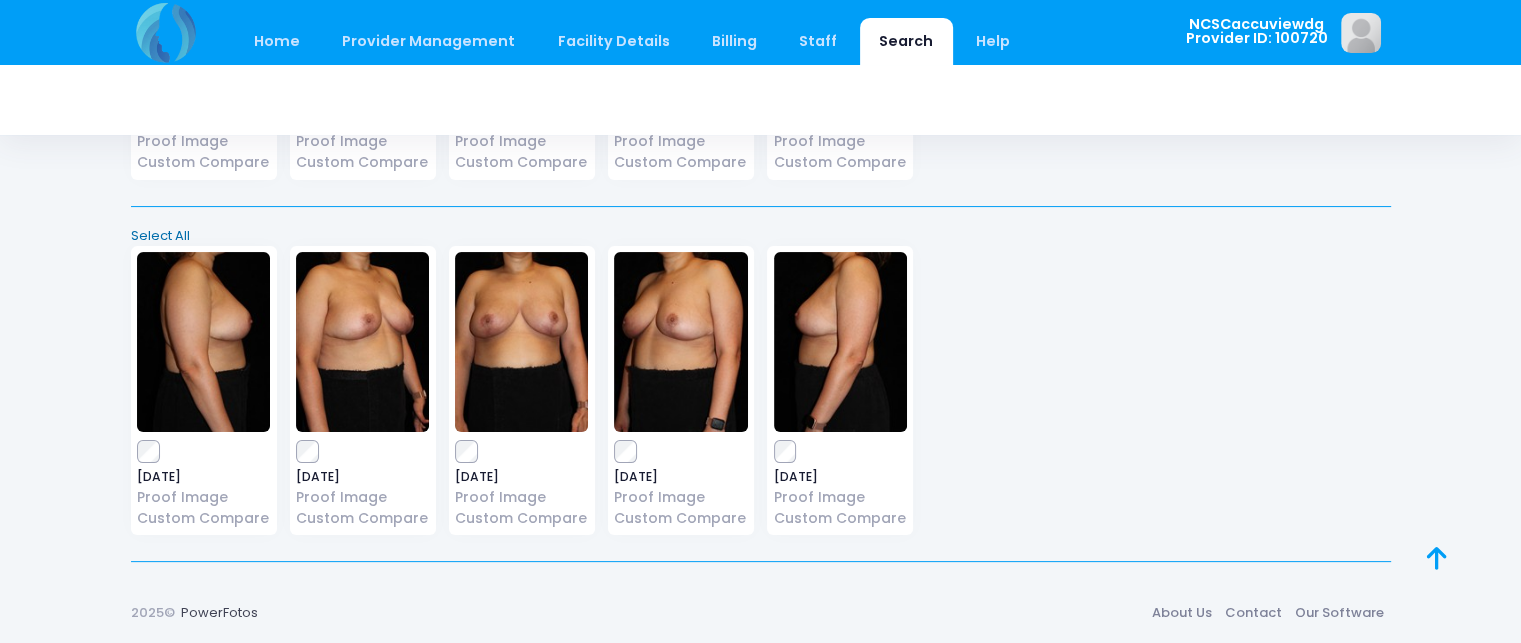 click on "Select All" at bounding box center [760, 236] 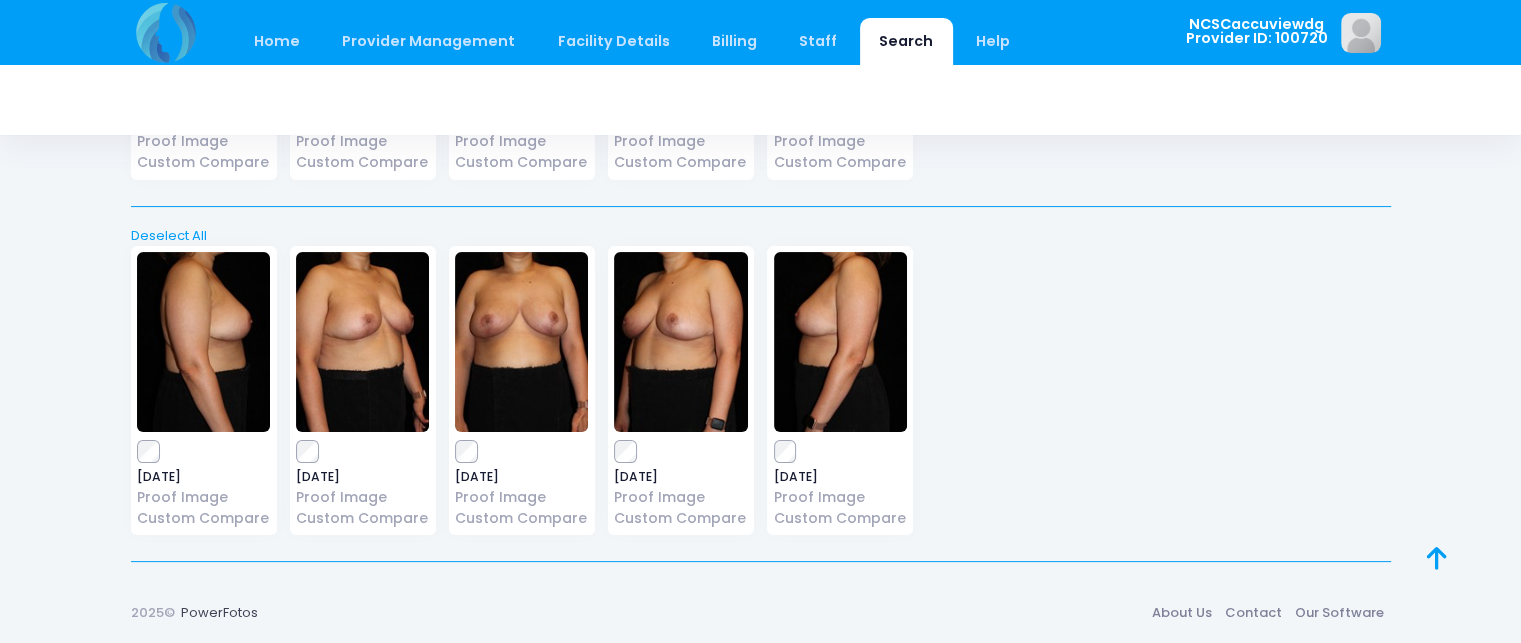 scroll, scrollTop: 0, scrollLeft: 0, axis: both 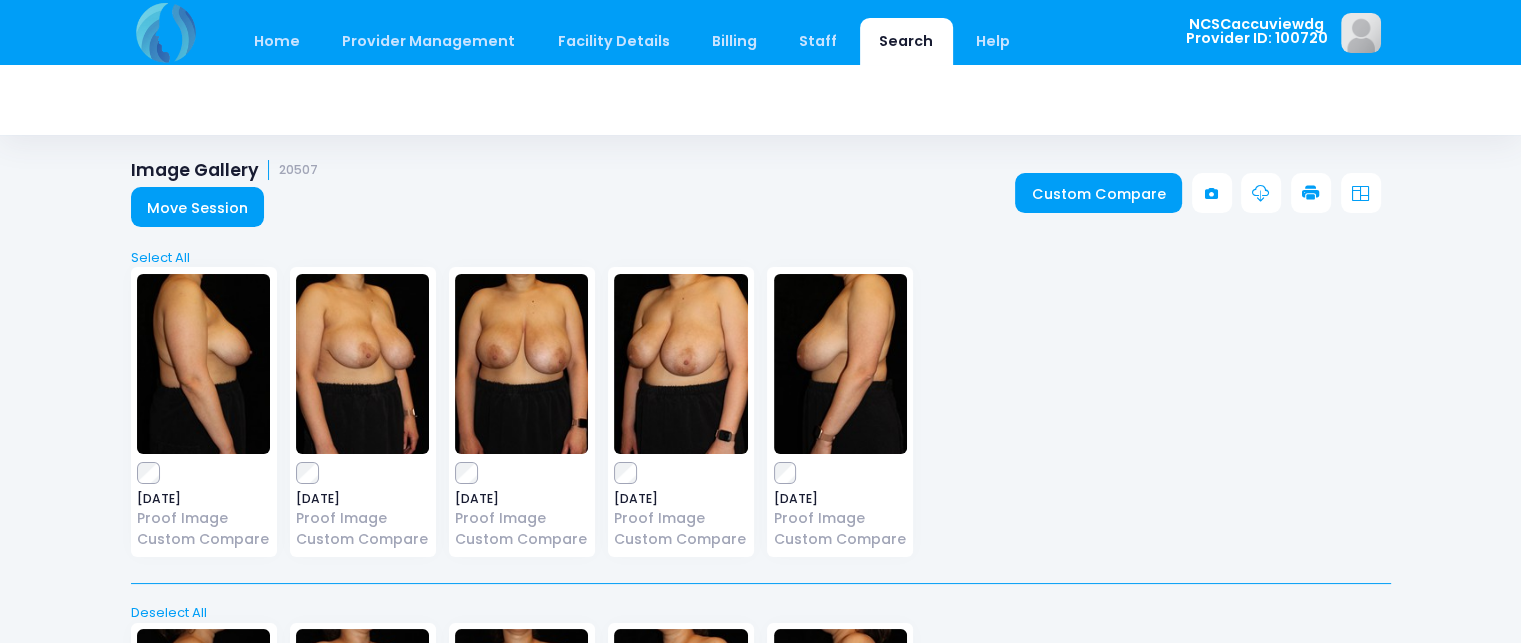 click at bounding box center (1311, 194) 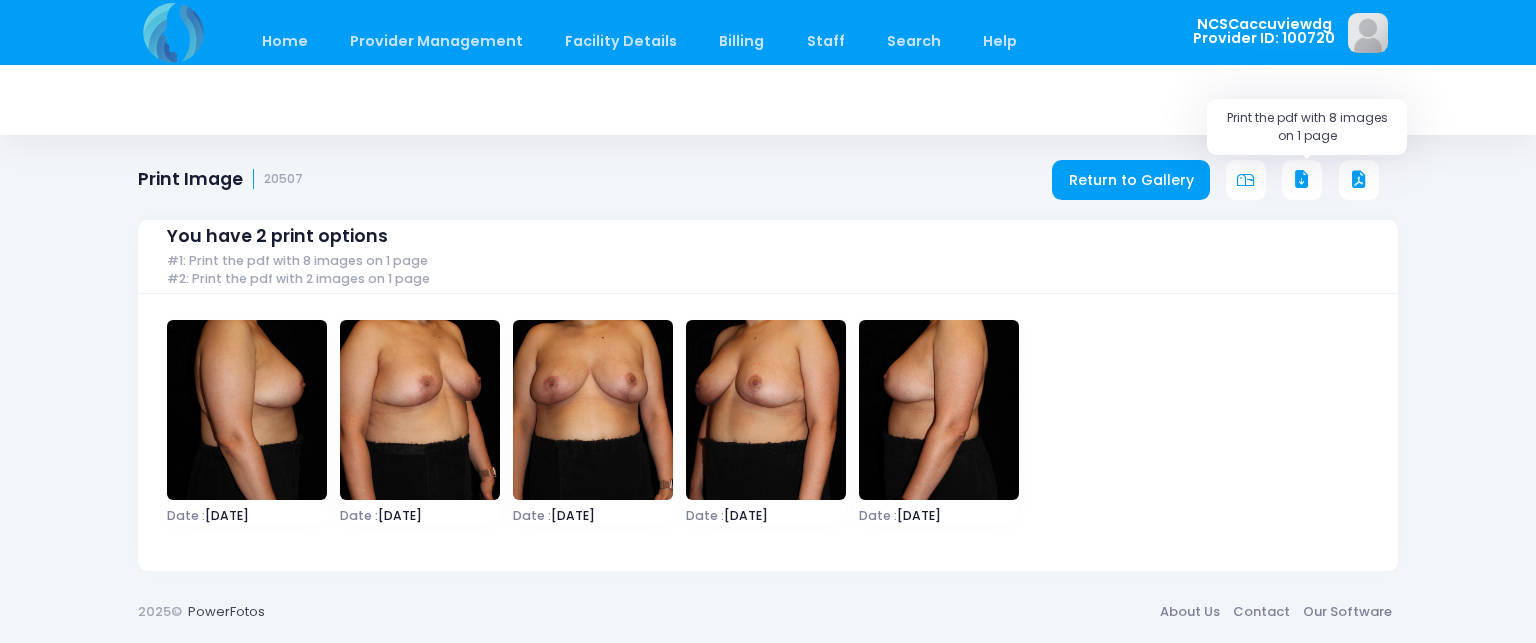 scroll, scrollTop: 0, scrollLeft: 0, axis: both 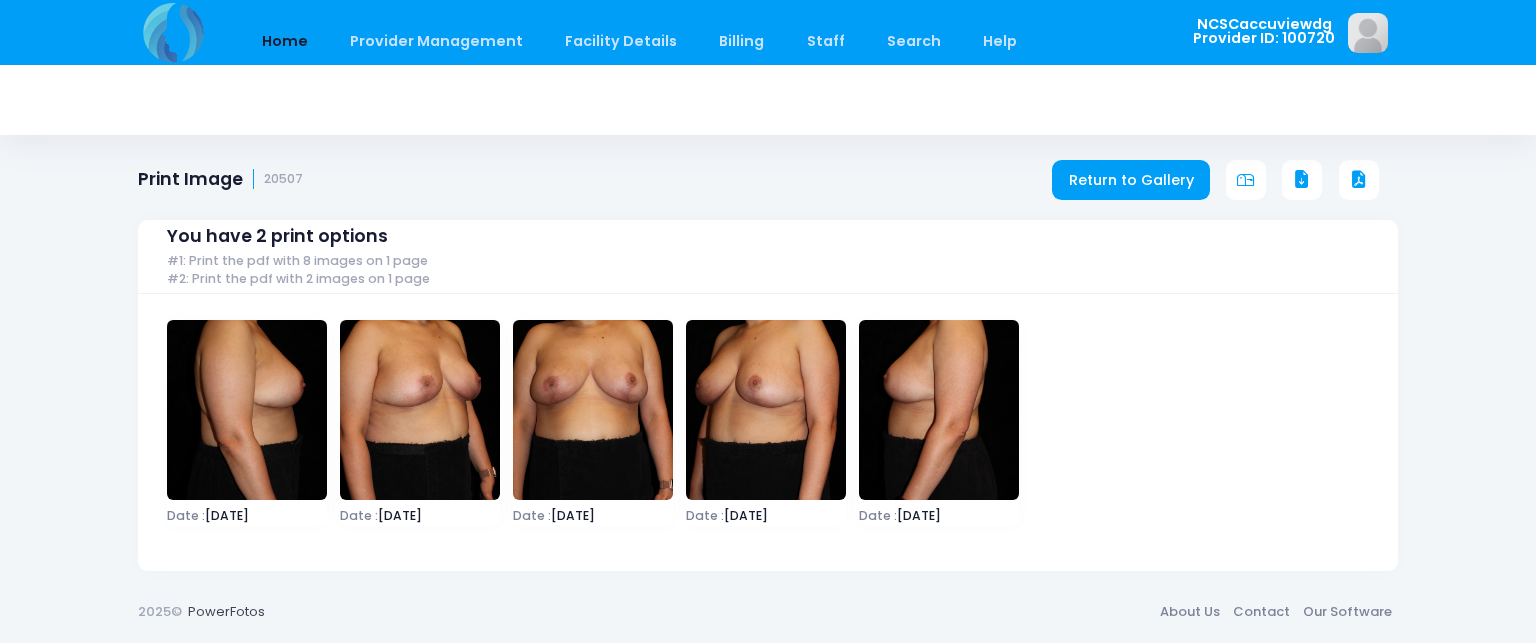 click on "Home" at bounding box center [284, 41] 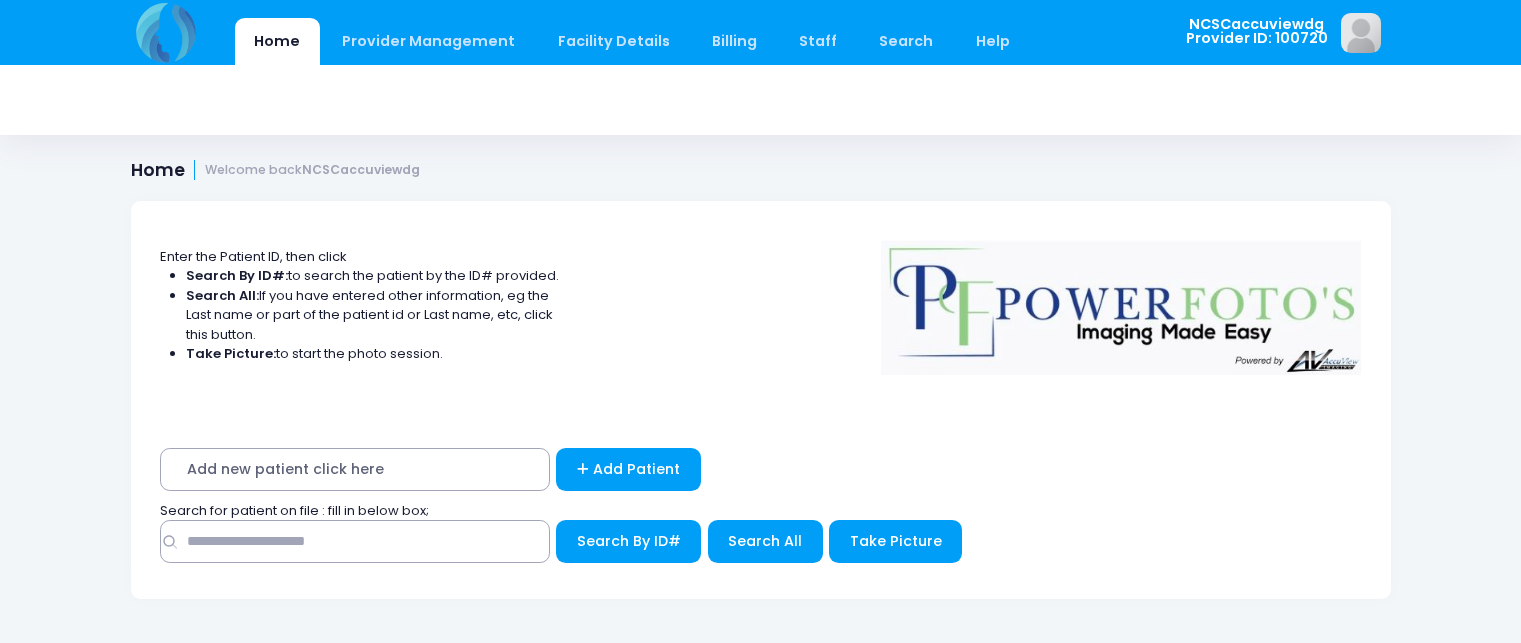 scroll, scrollTop: 0, scrollLeft: 0, axis: both 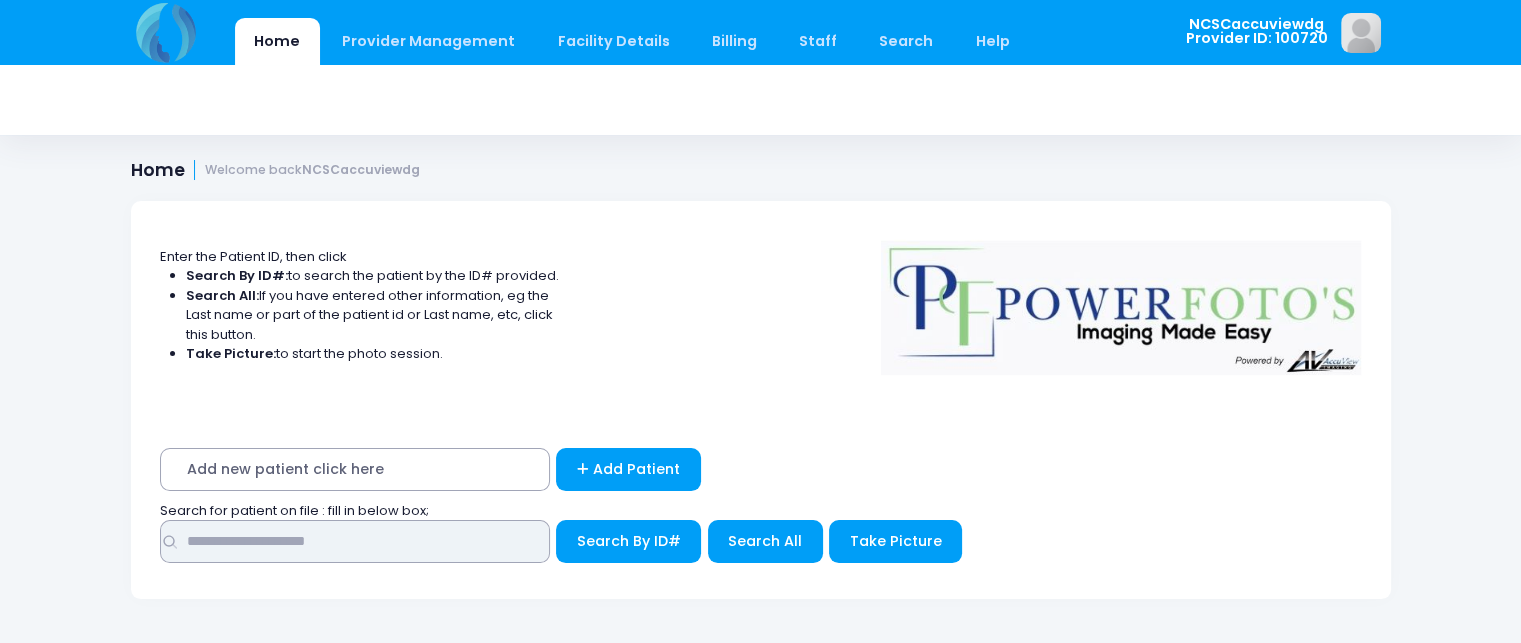click at bounding box center [355, 541] 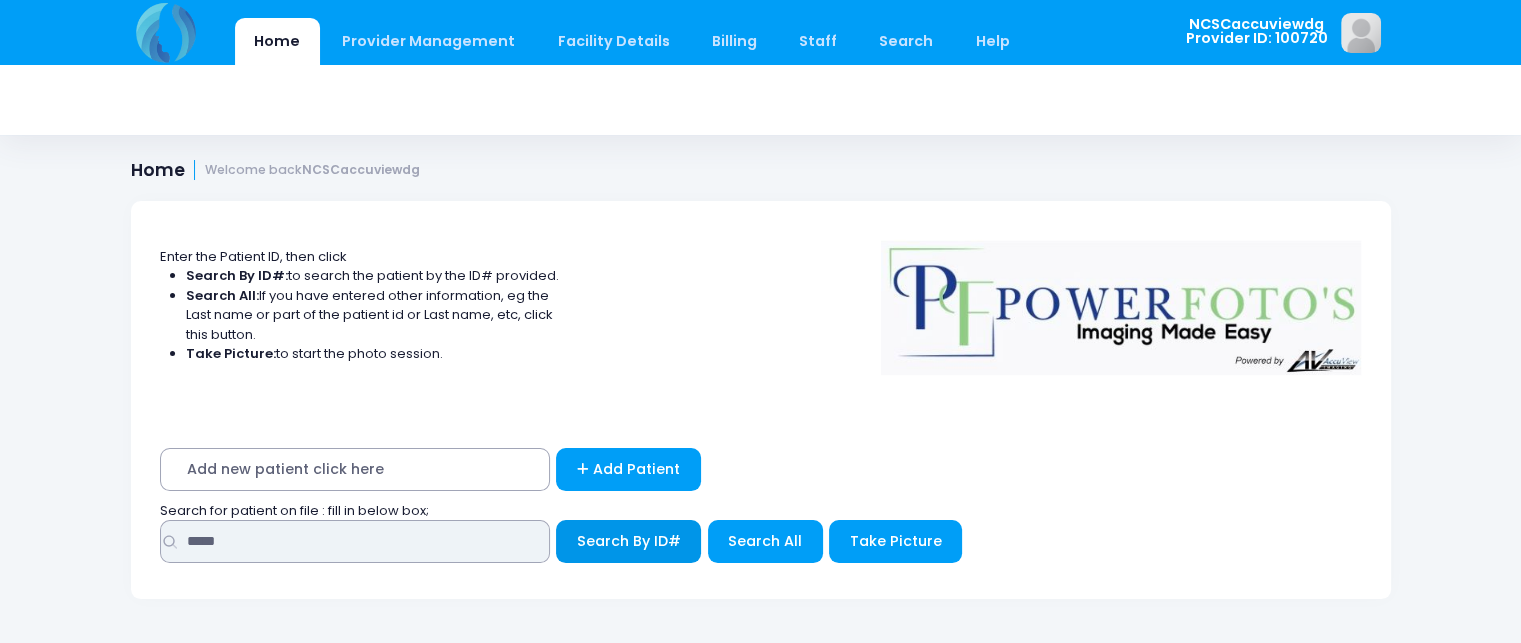 type on "*****" 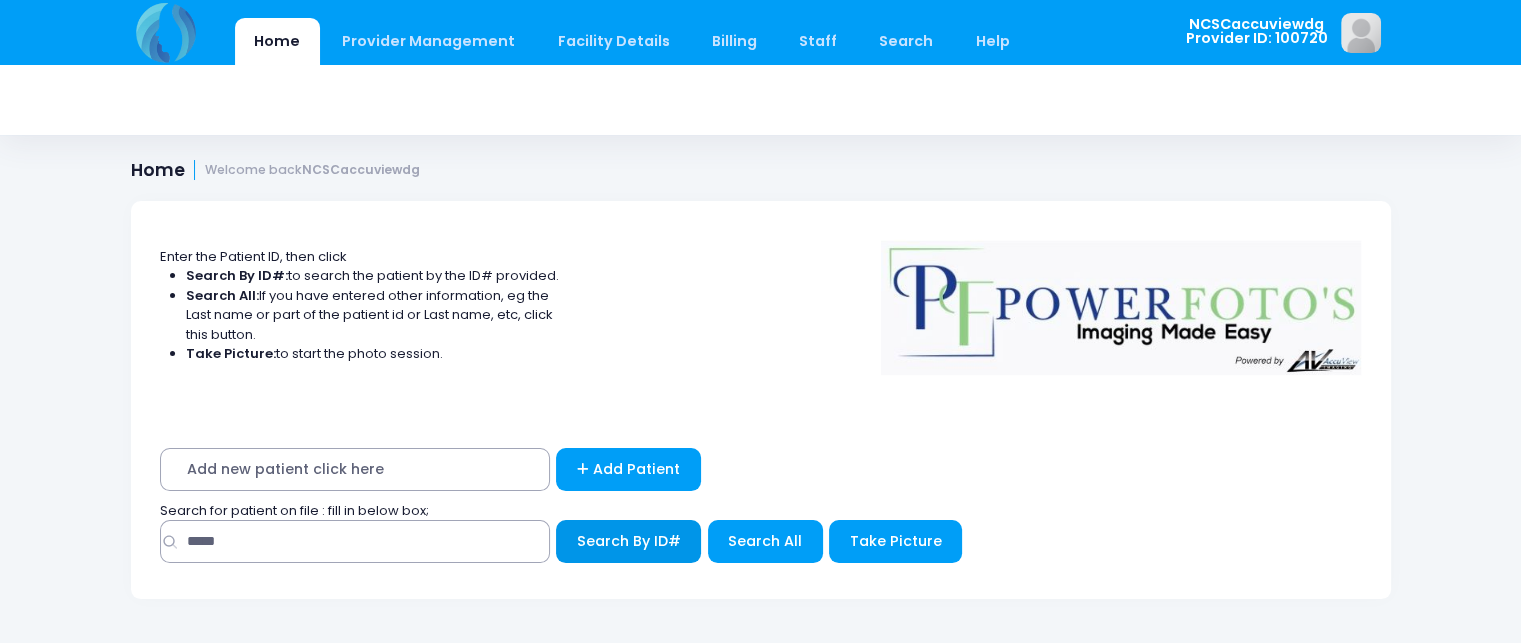 click on "Search By ID#" at bounding box center (629, 541) 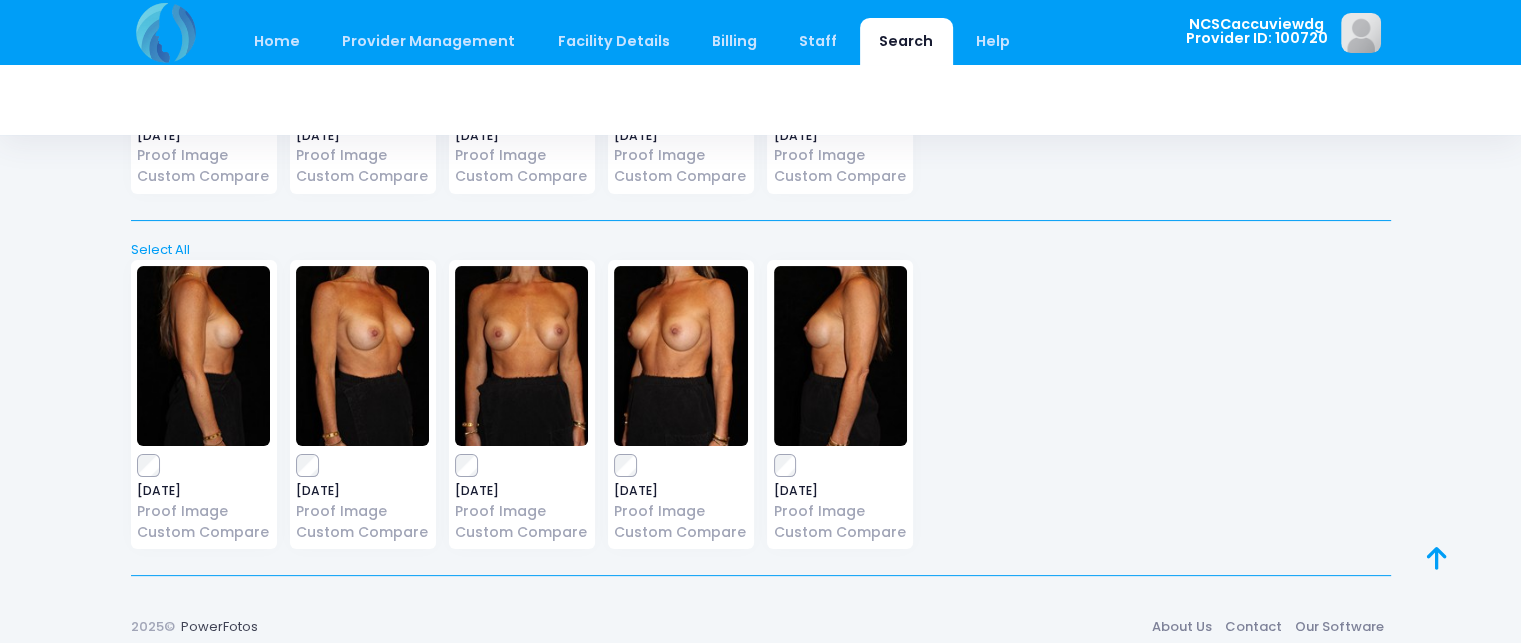 scroll, scrollTop: 377, scrollLeft: 0, axis: vertical 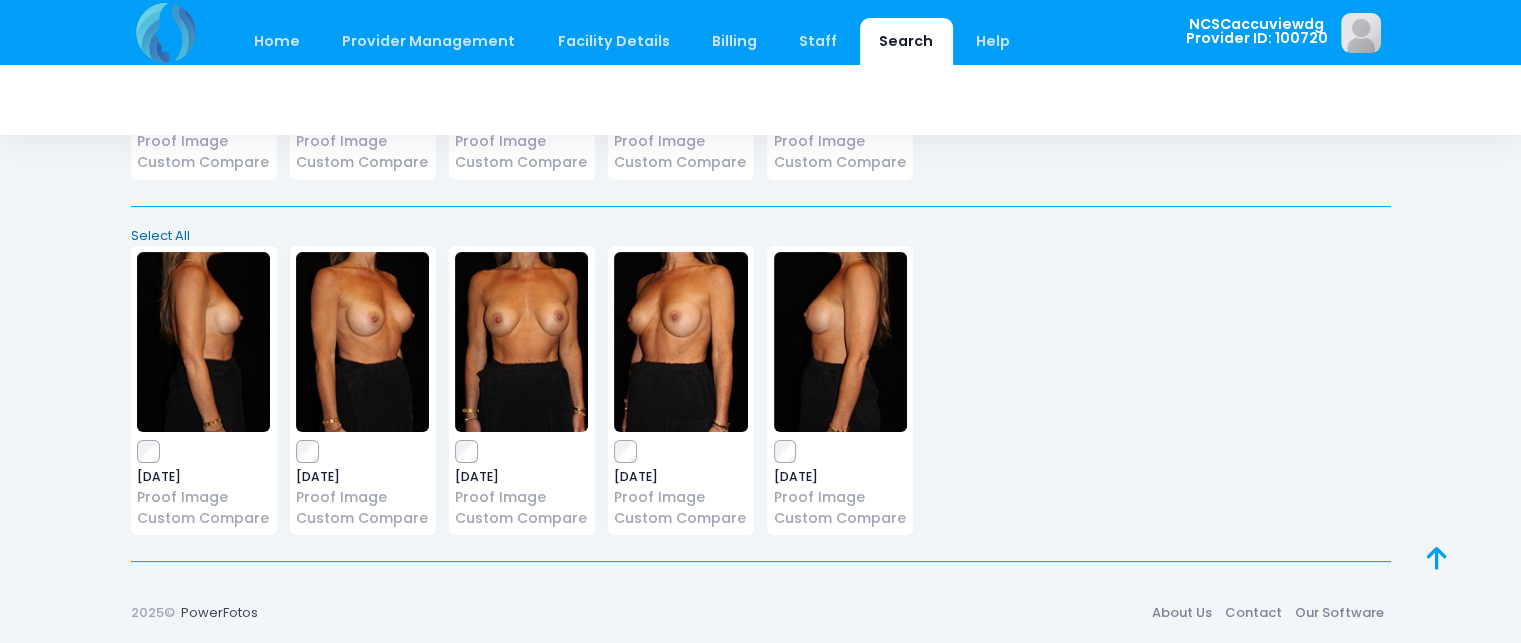 click on "Select All" at bounding box center [760, 236] 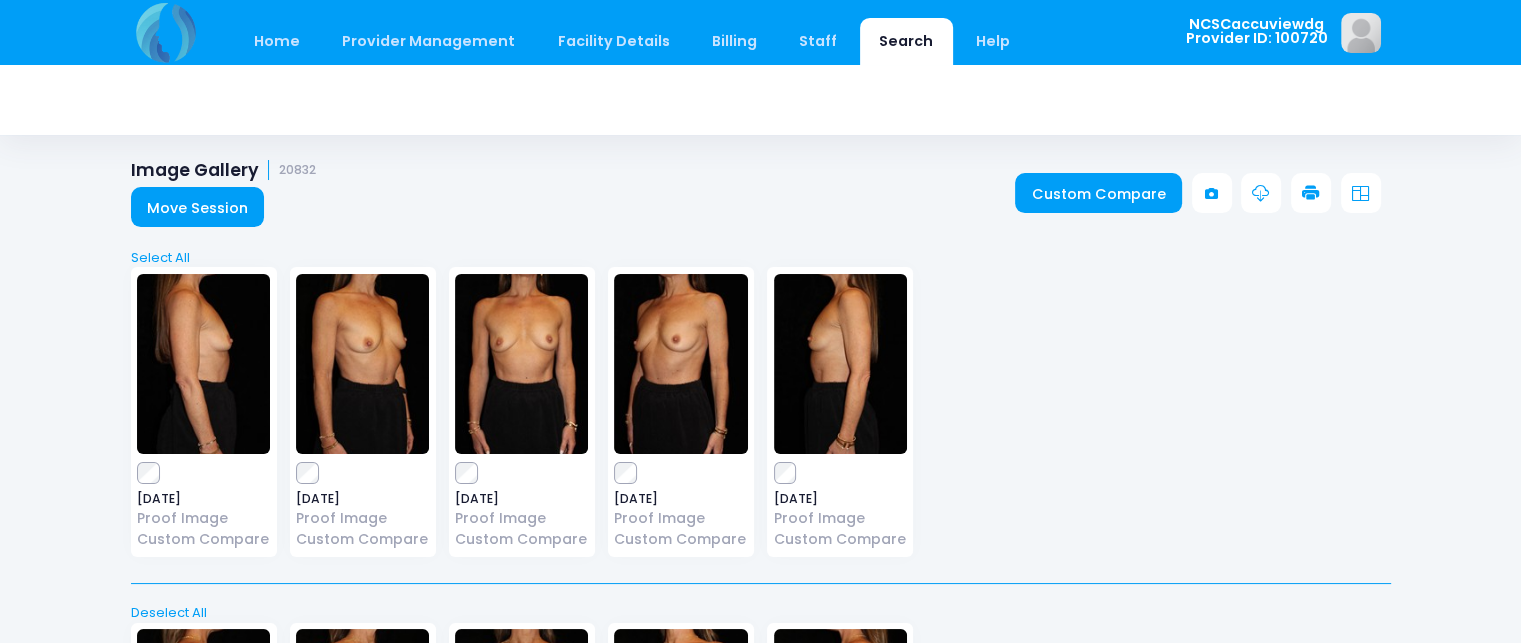 click at bounding box center (1311, 194) 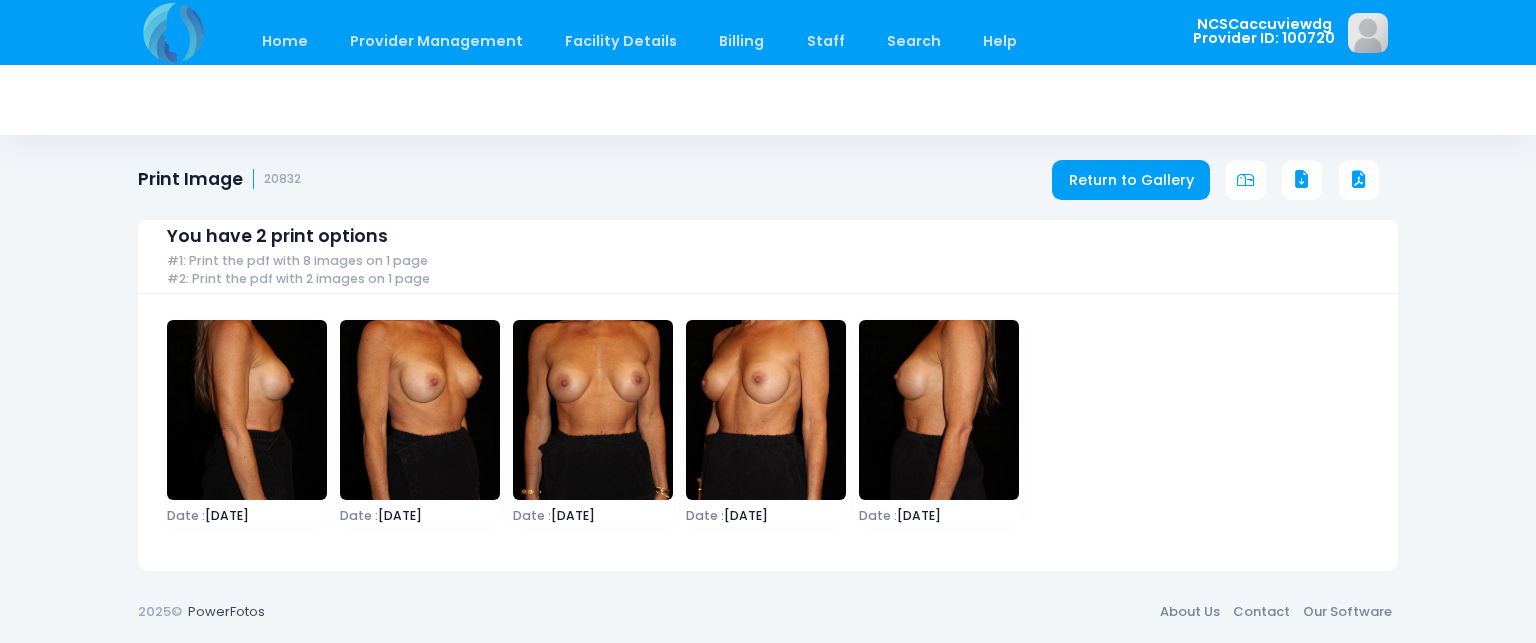 scroll, scrollTop: 0, scrollLeft: 0, axis: both 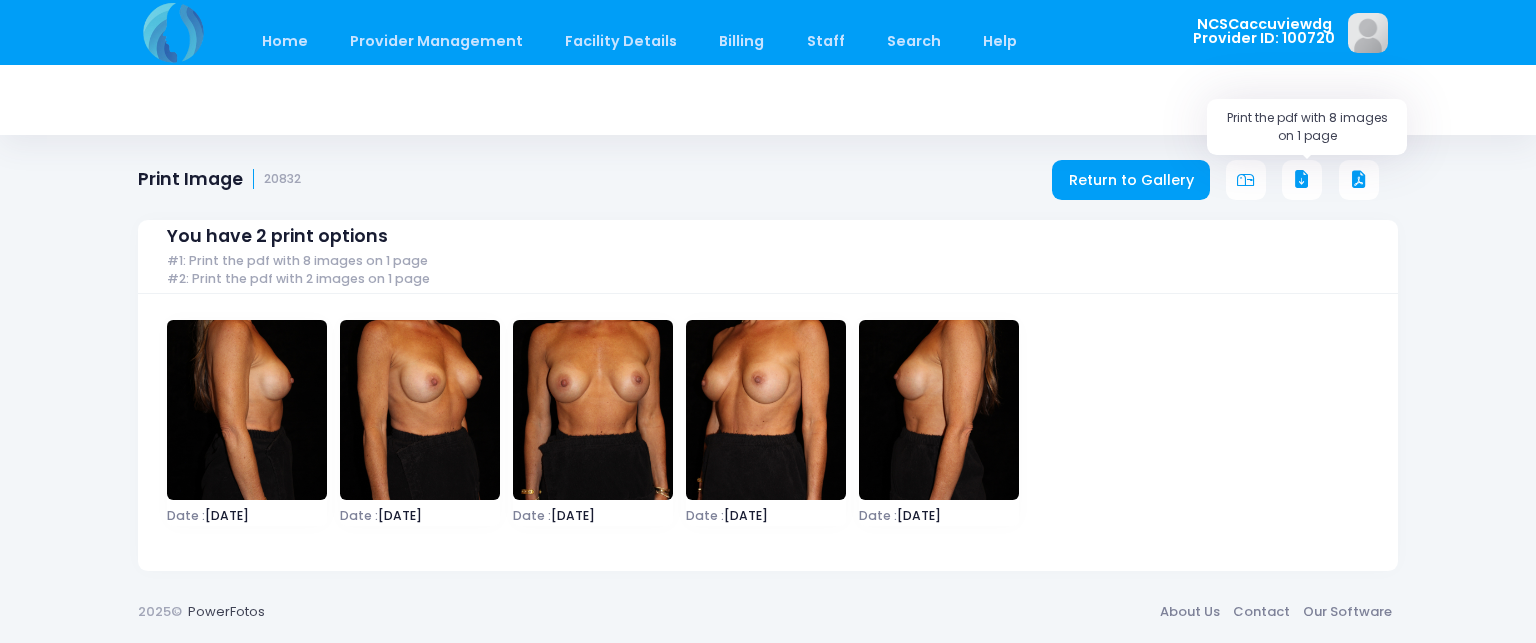 click at bounding box center [1302, 180] 